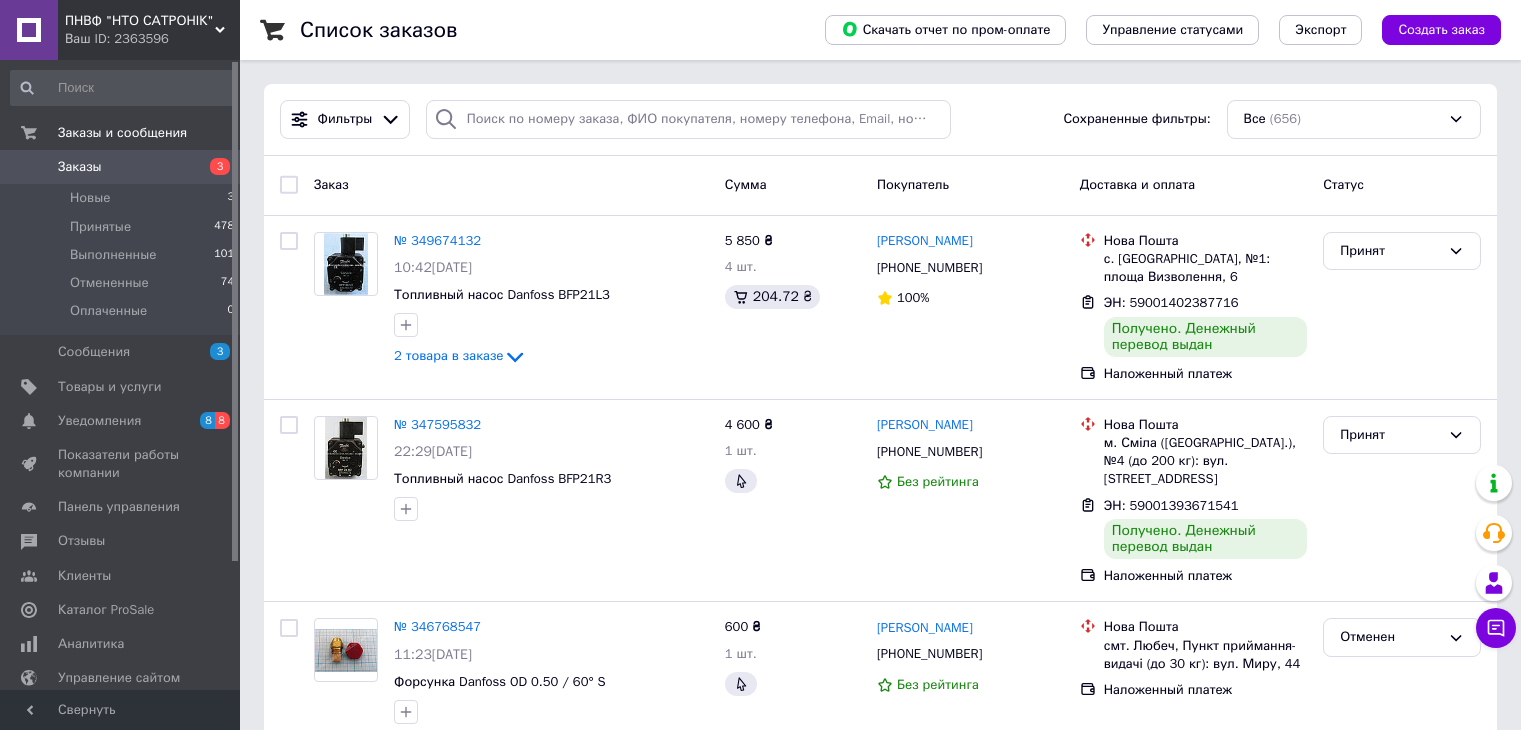 scroll, scrollTop: 0, scrollLeft: 0, axis: both 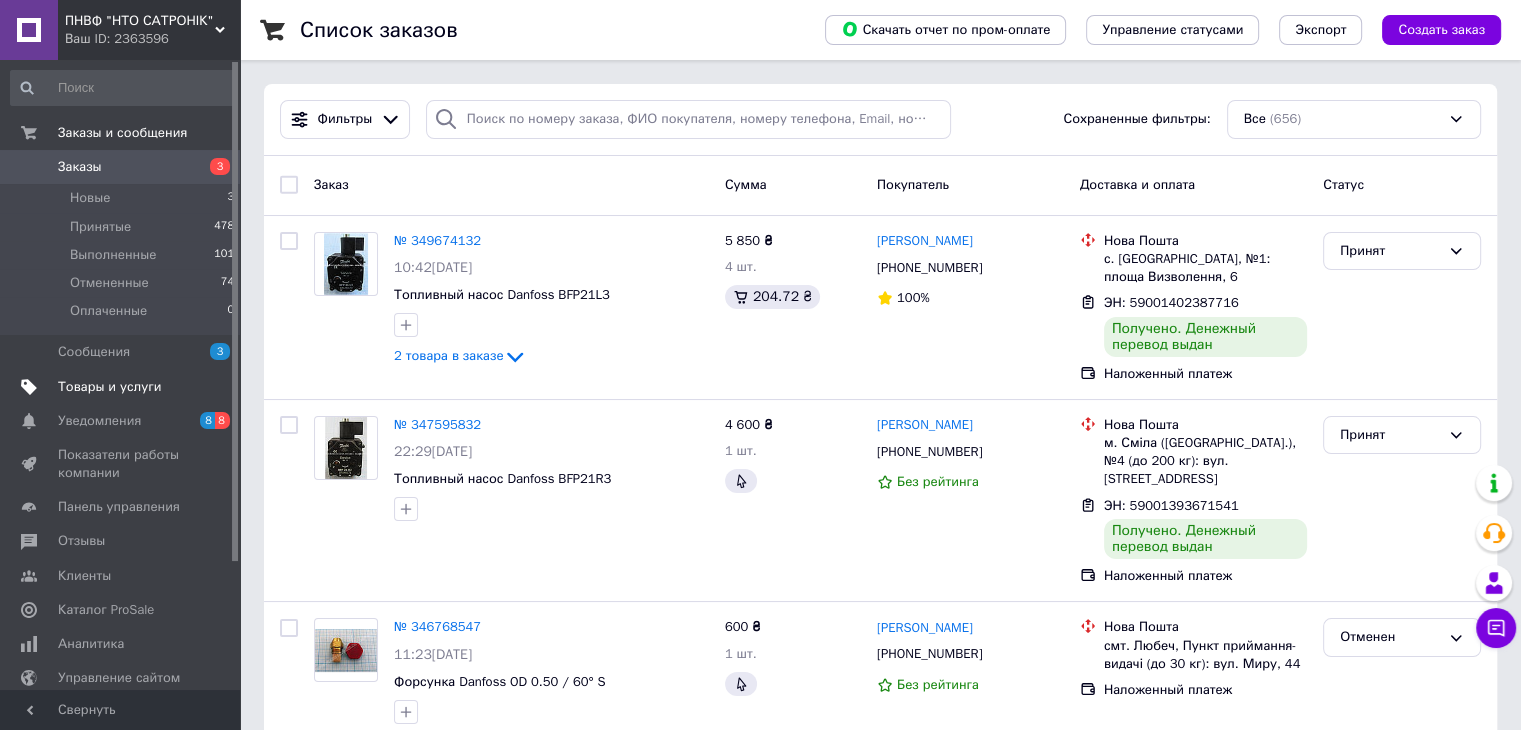 click on "Товары и услуги" at bounding box center (123, 387) 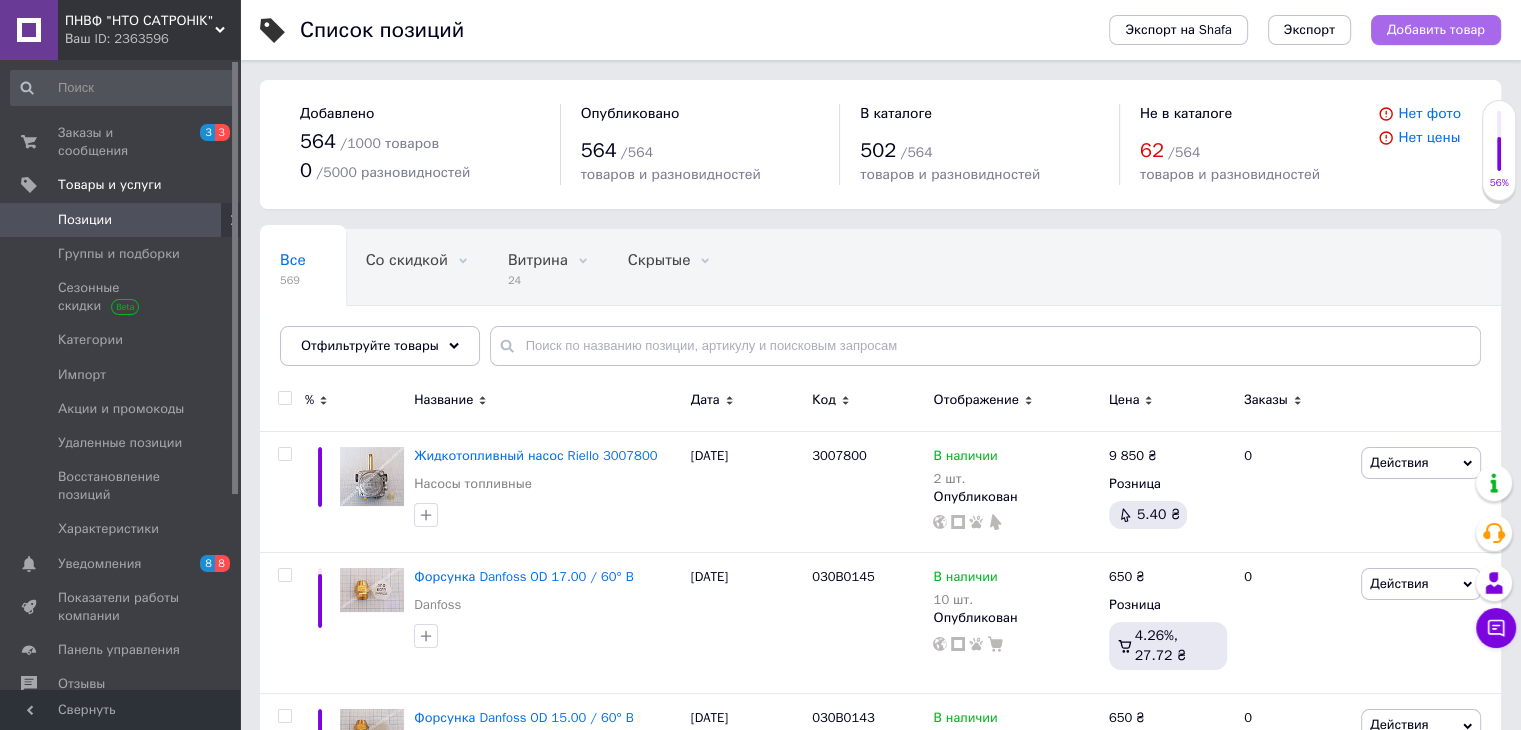 click on "Добавить товар" at bounding box center (1436, 30) 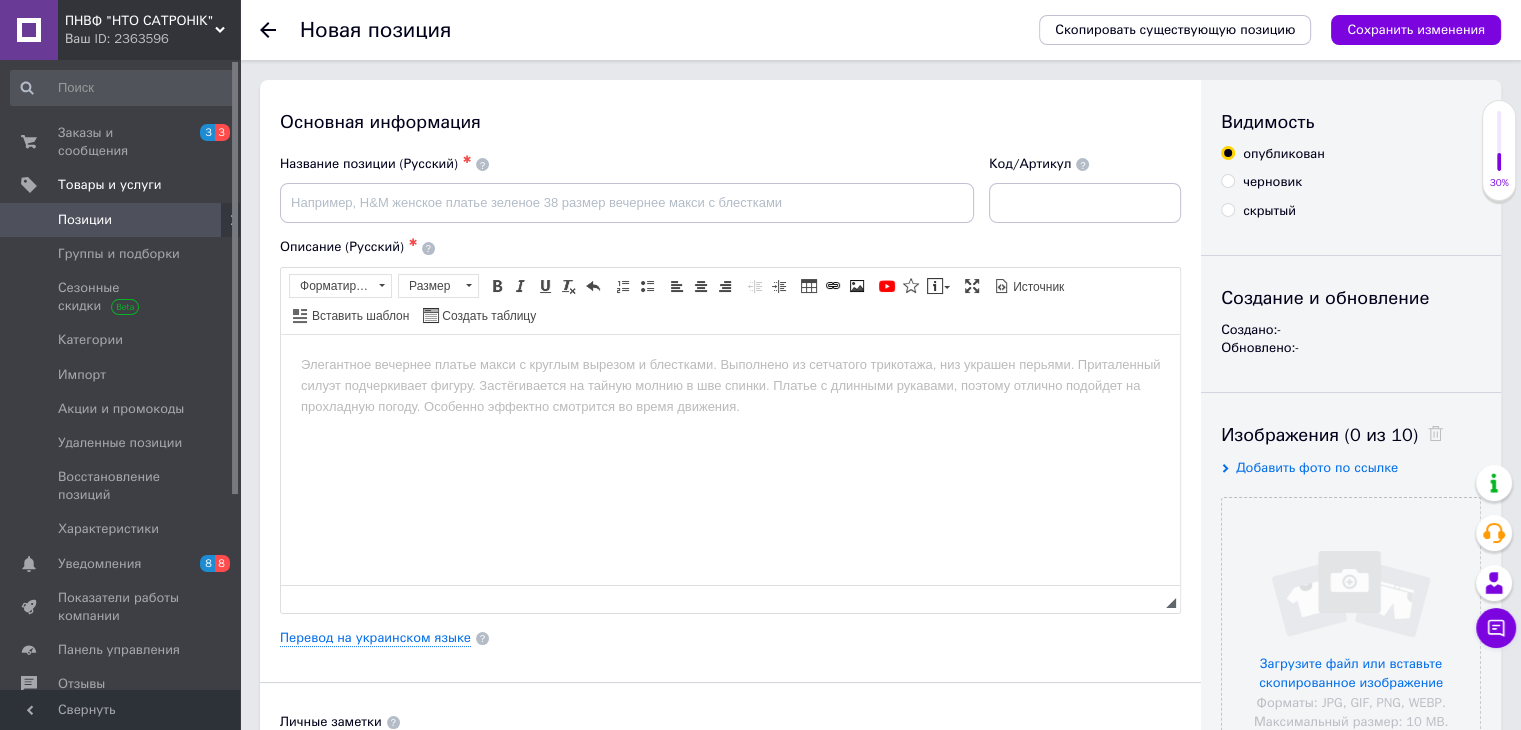 scroll, scrollTop: 0, scrollLeft: 0, axis: both 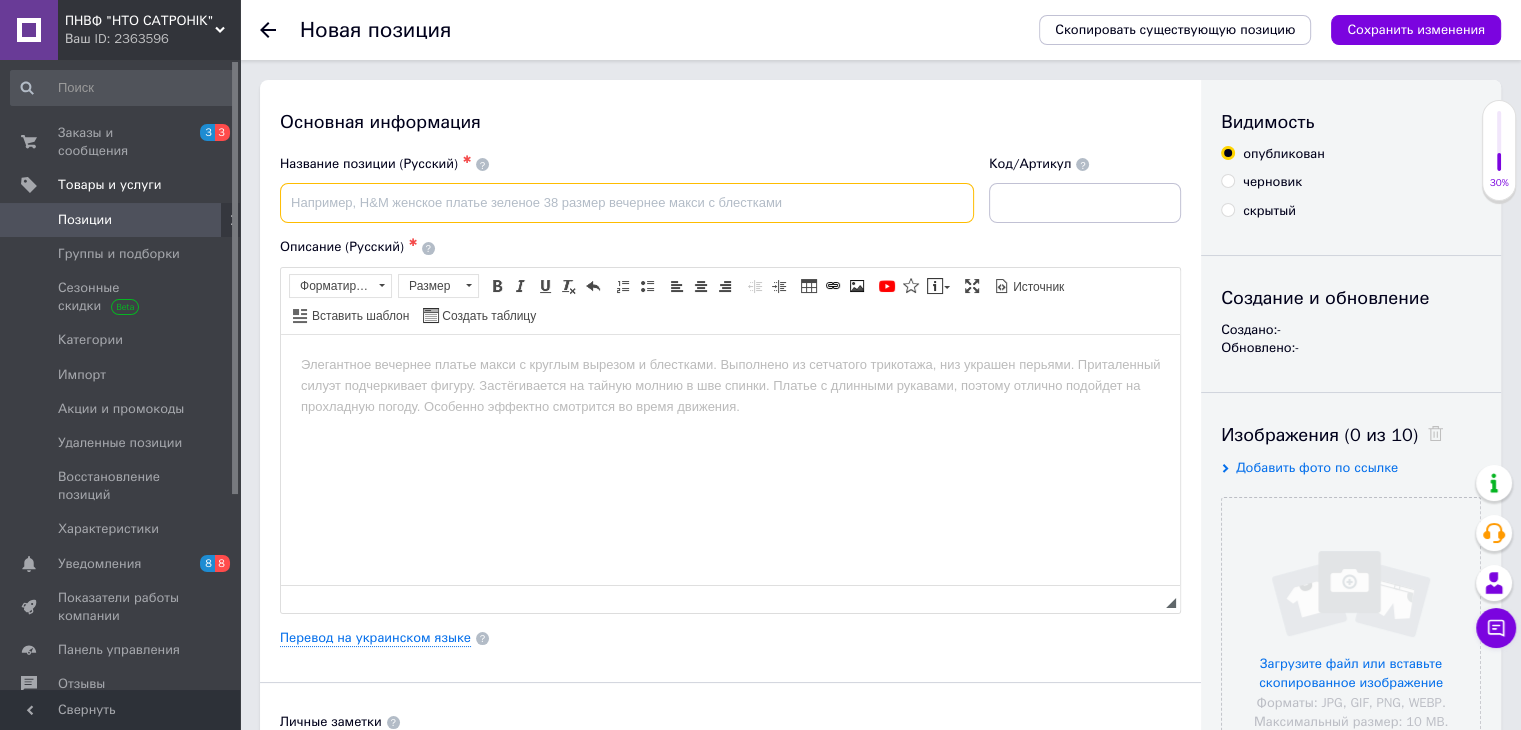 click at bounding box center (627, 203) 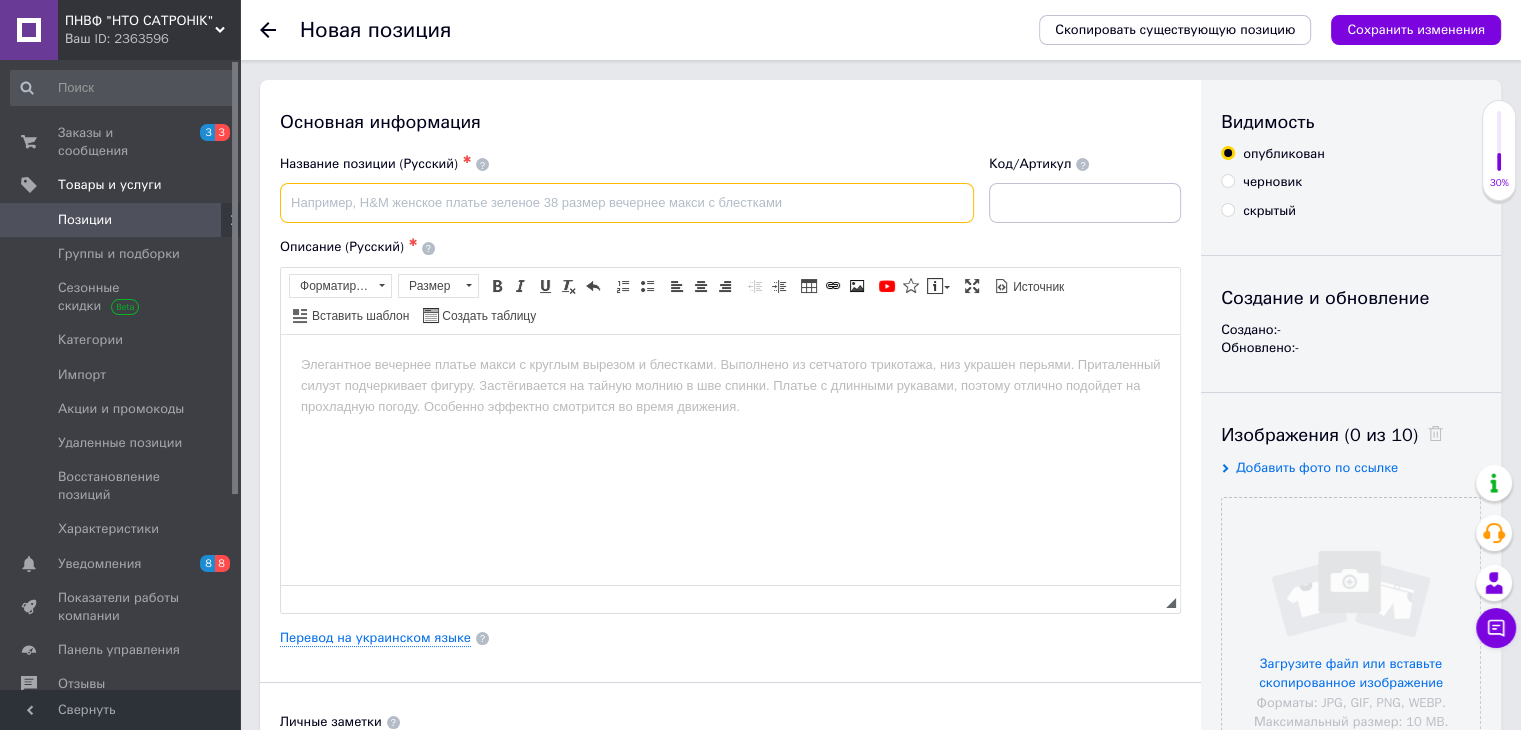 paste on "Форсунка Danfoss OD 9.00 / 60° S" 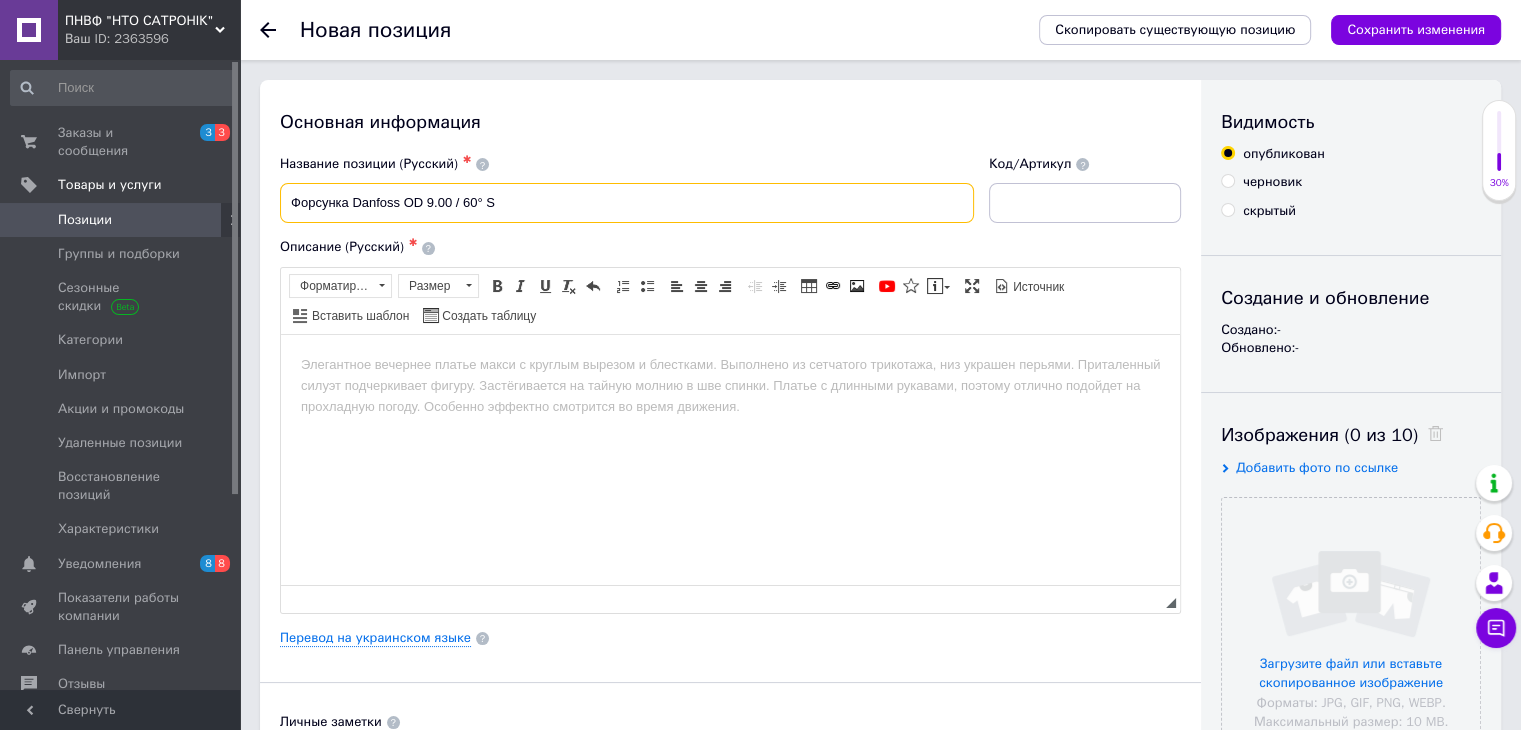 click on "Форсунка Danfoss OD 9.00 / 60° S" at bounding box center (627, 203) 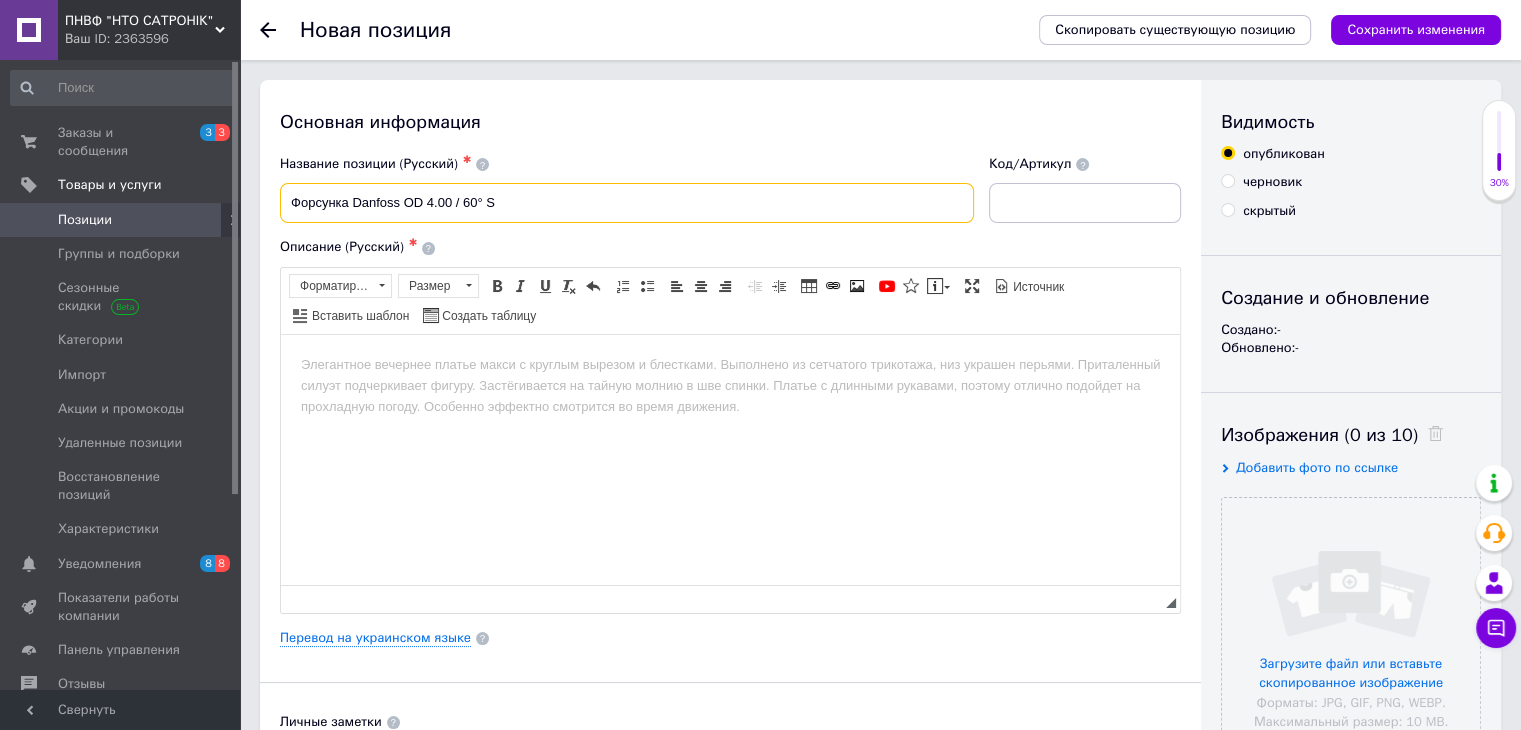 type on "Форсунка Danfoss OD 4.00 / 60° S" 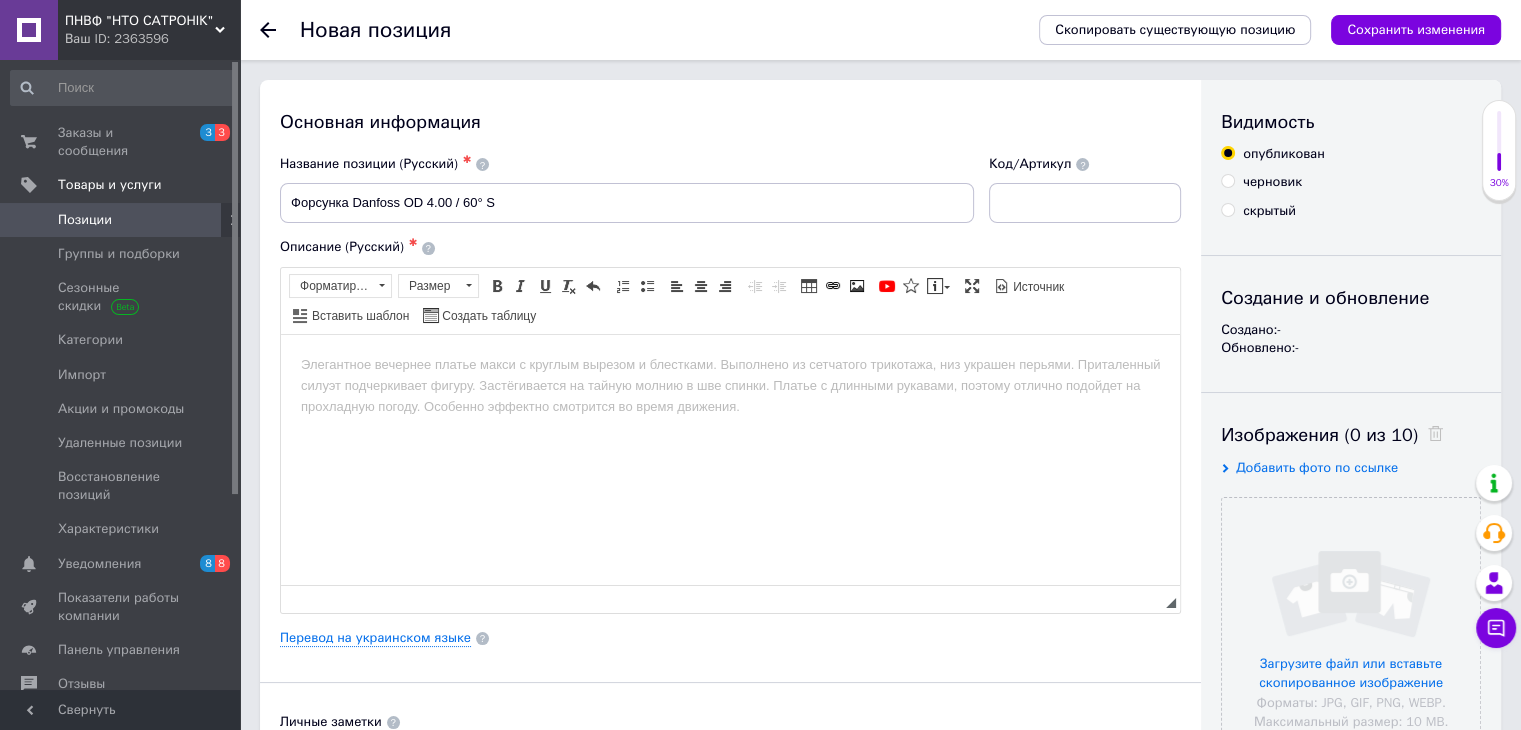 click at bounding box center (730, 364) 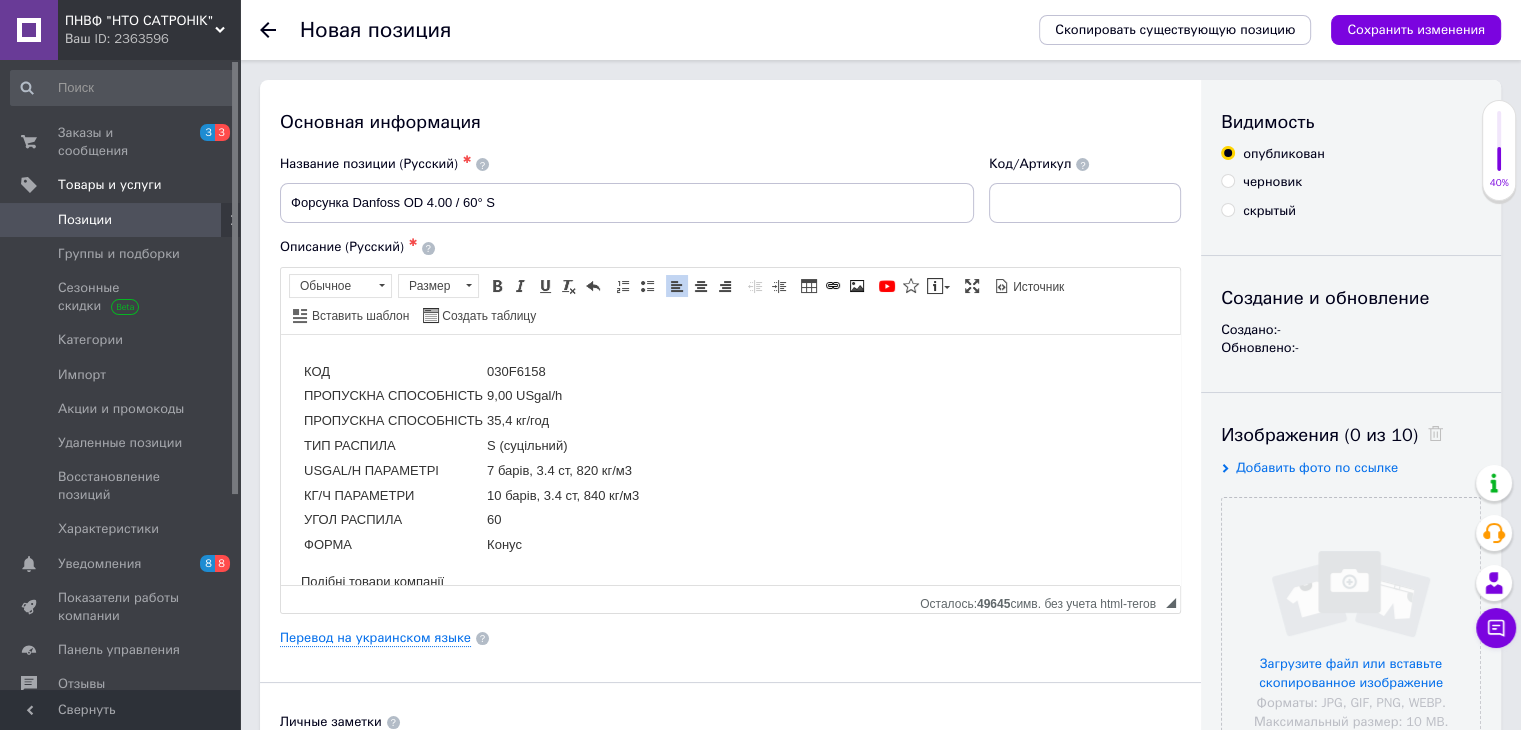 scroll, scrollTop: 0, scrollLeft: 0, axis: both 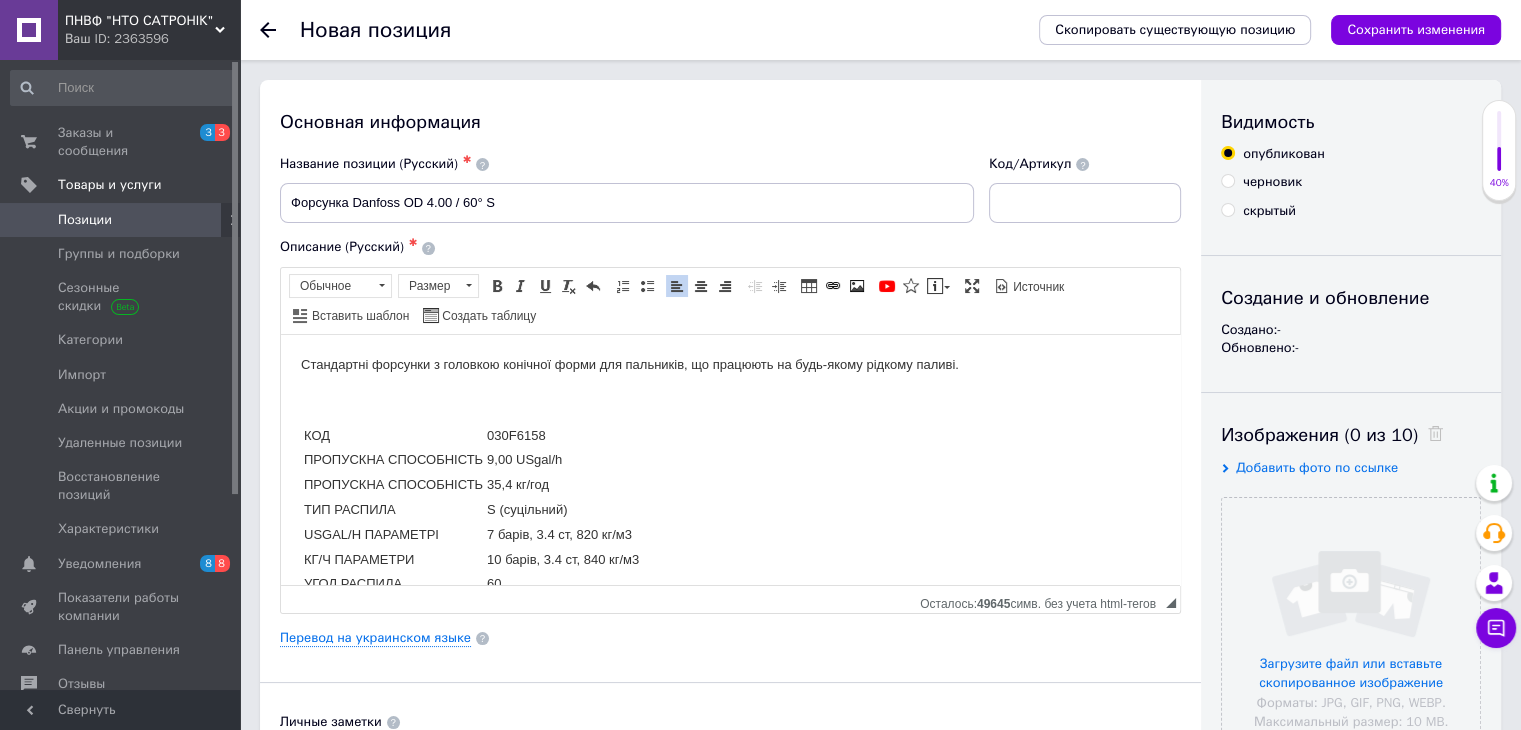 click on "9,00 USgal/h" at bounding box center [563, 459] 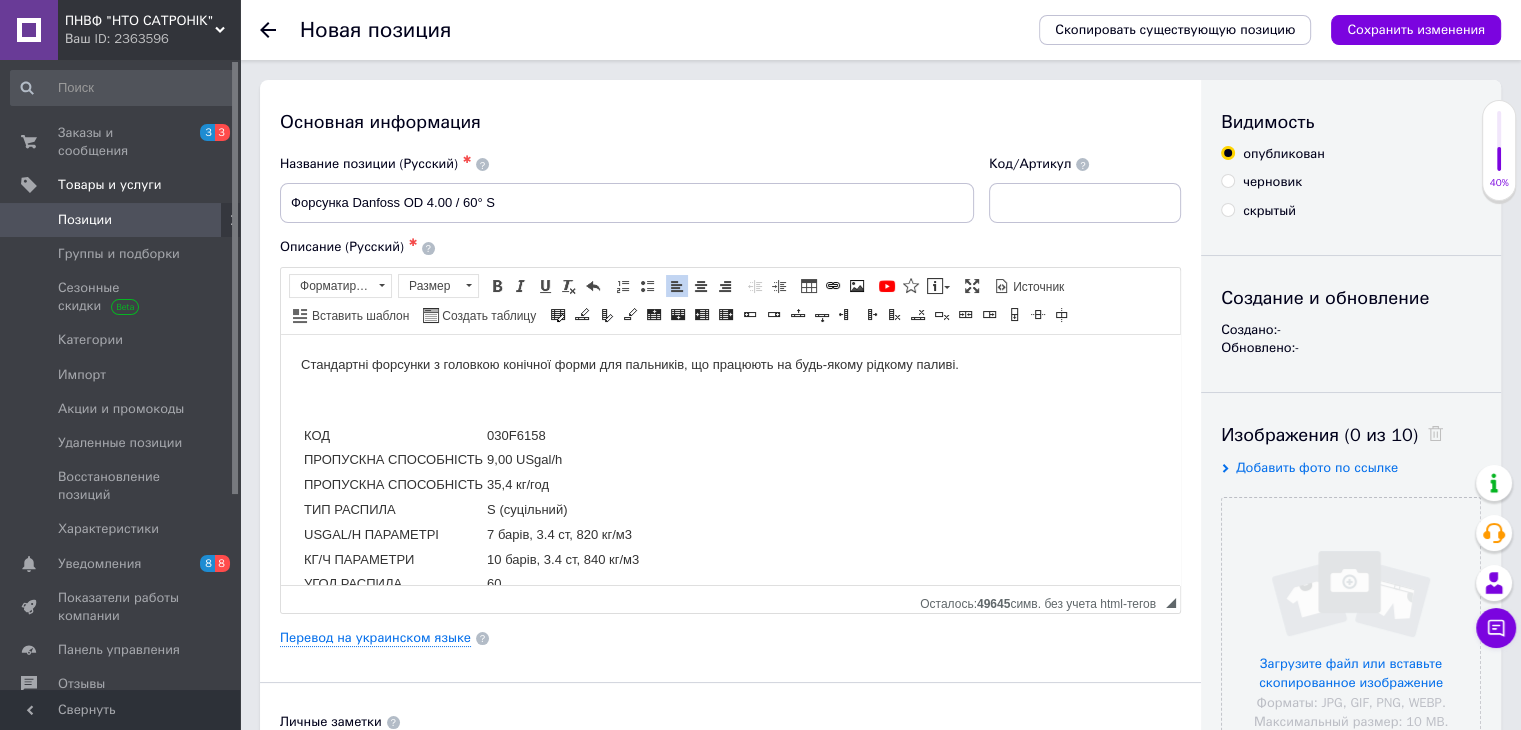 type 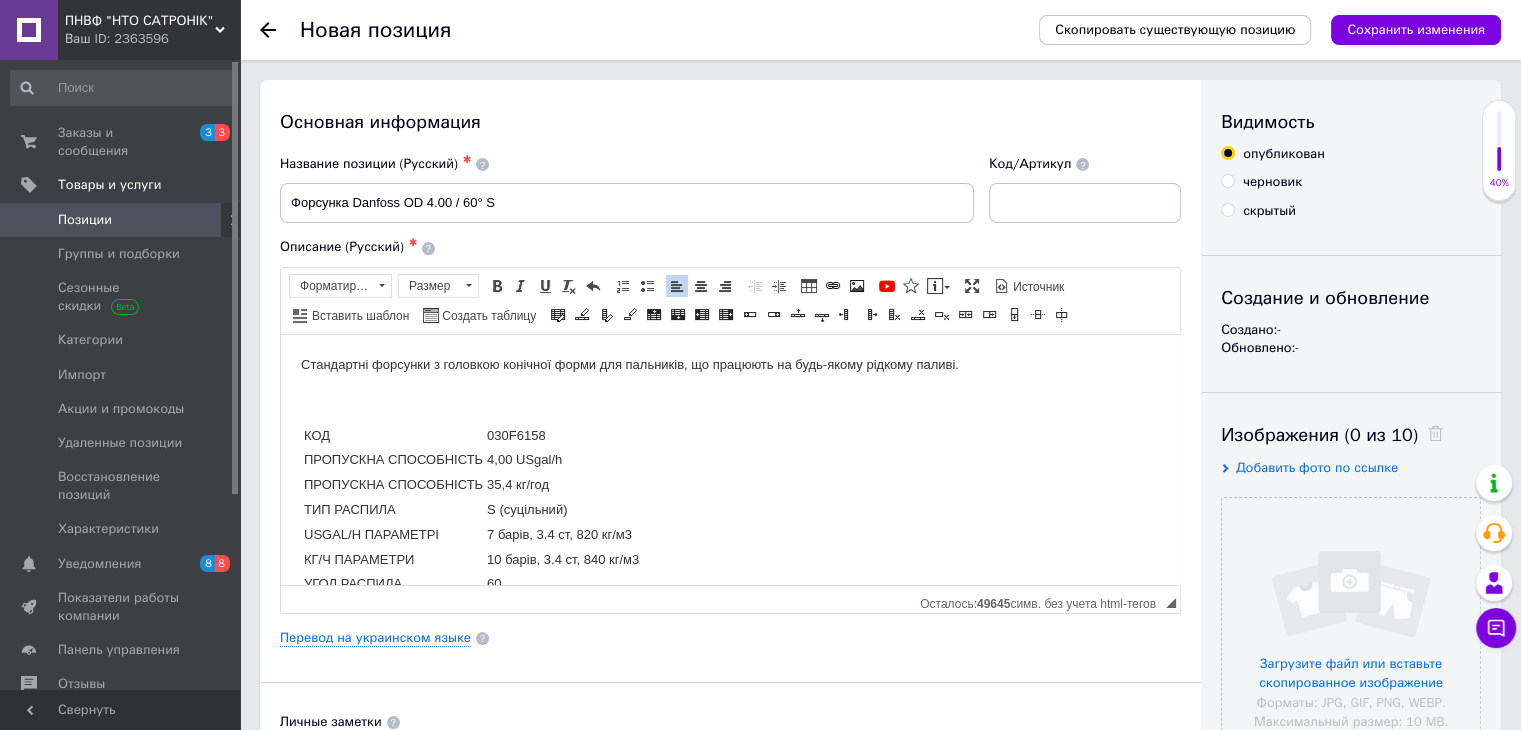 click on "35,4 кг/год" at bounding box center (563, 484) 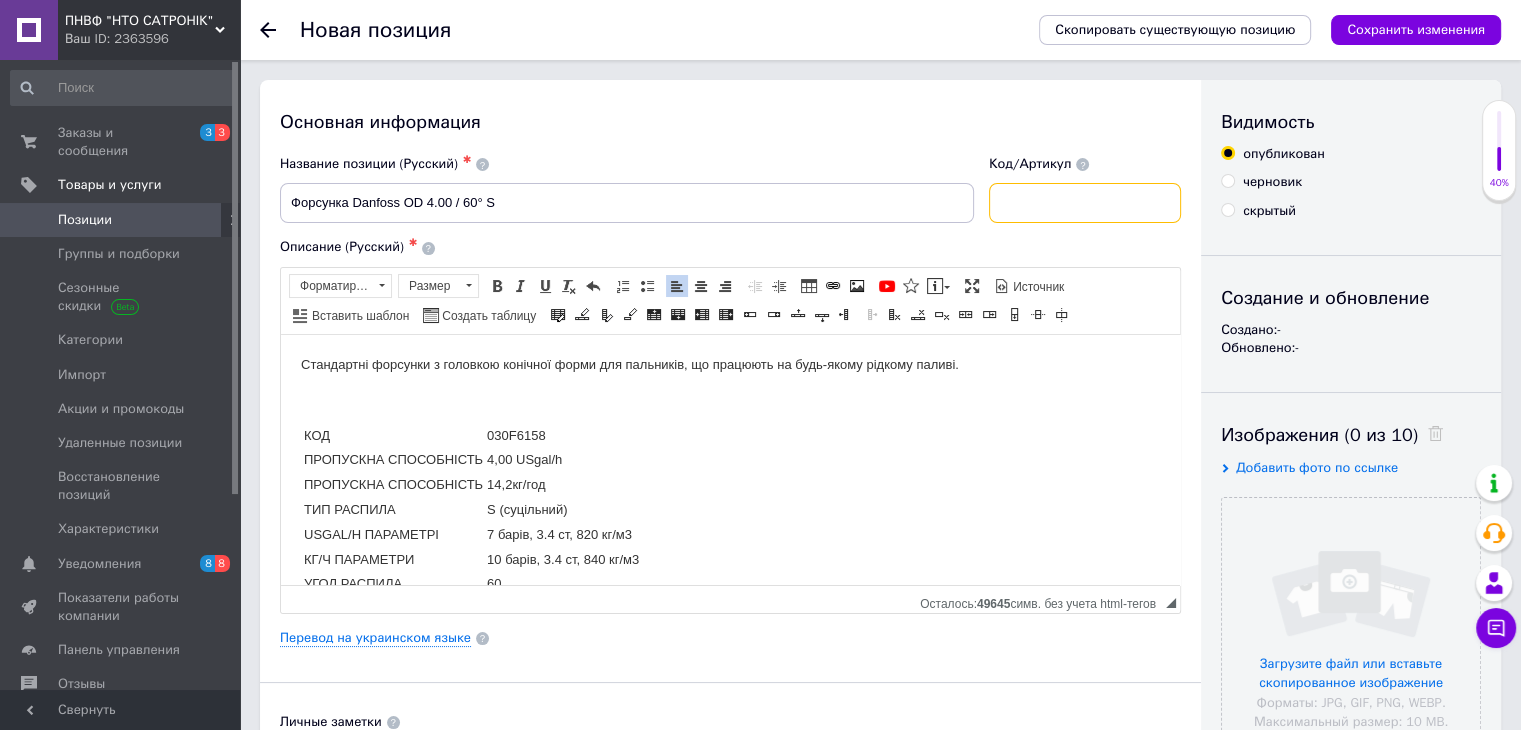 click at bounding box center [1085, 203] 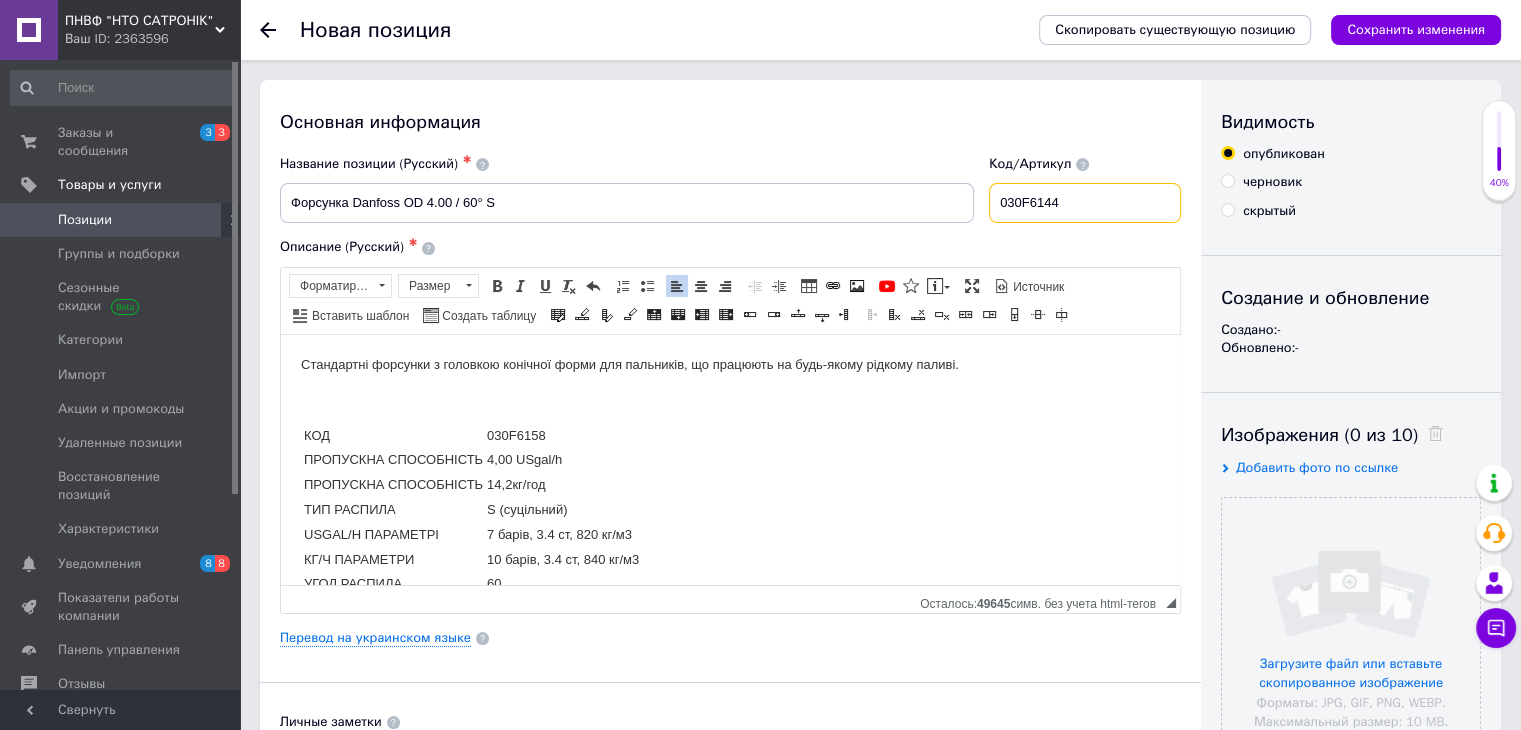 type on "030F6144" 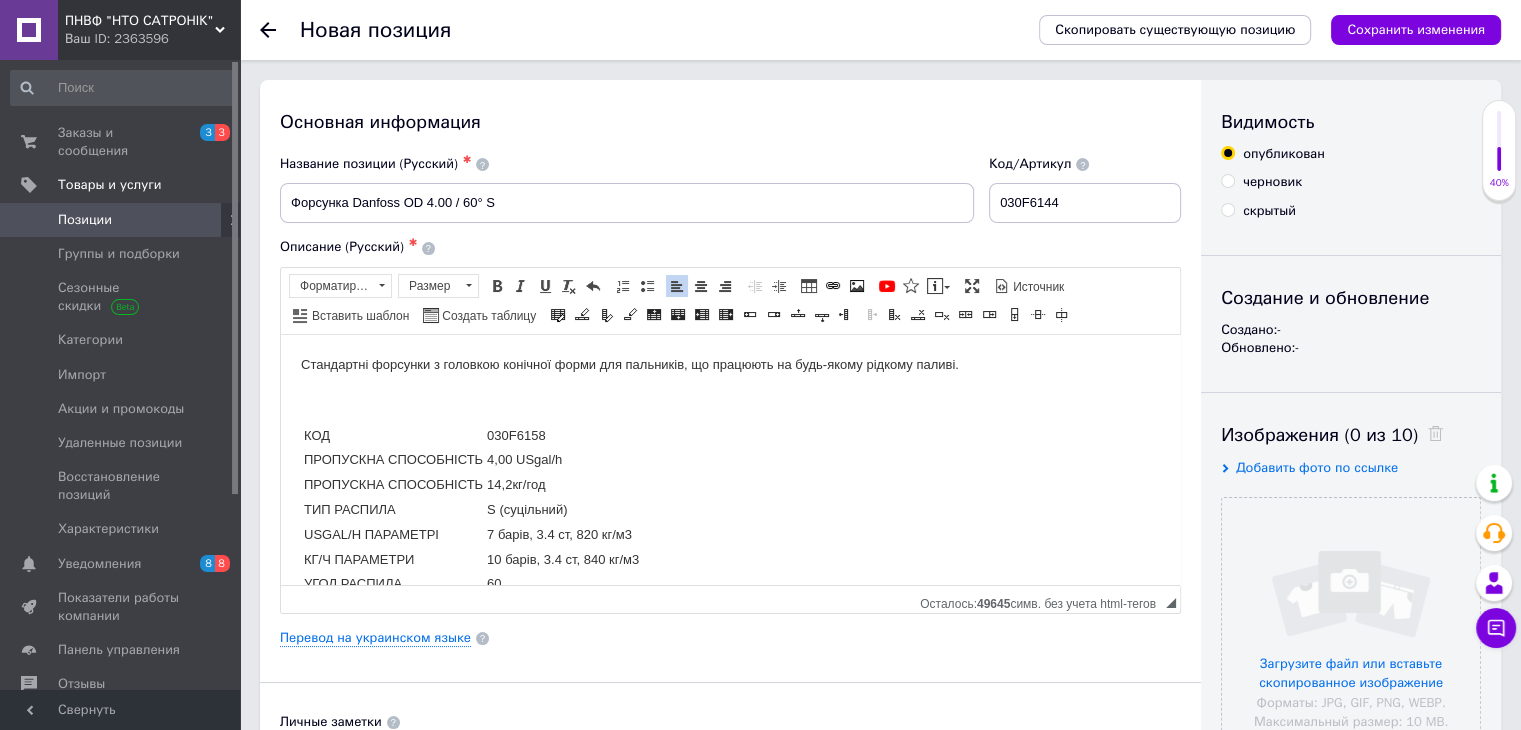 click on "030F6158" at bounding box center [563, 435] 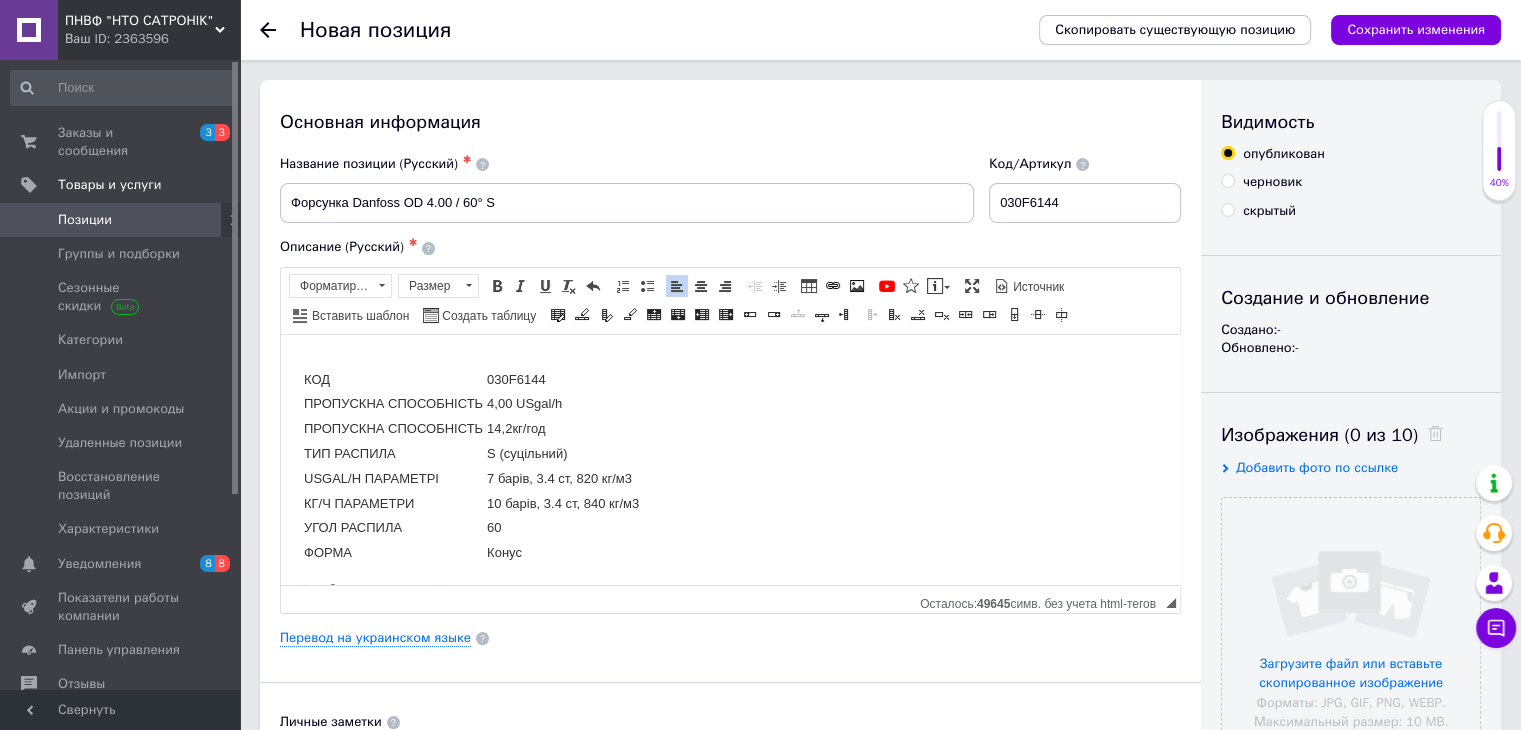 scroll, scrollTop: 88, scrollLeft: 0, axis: vertical 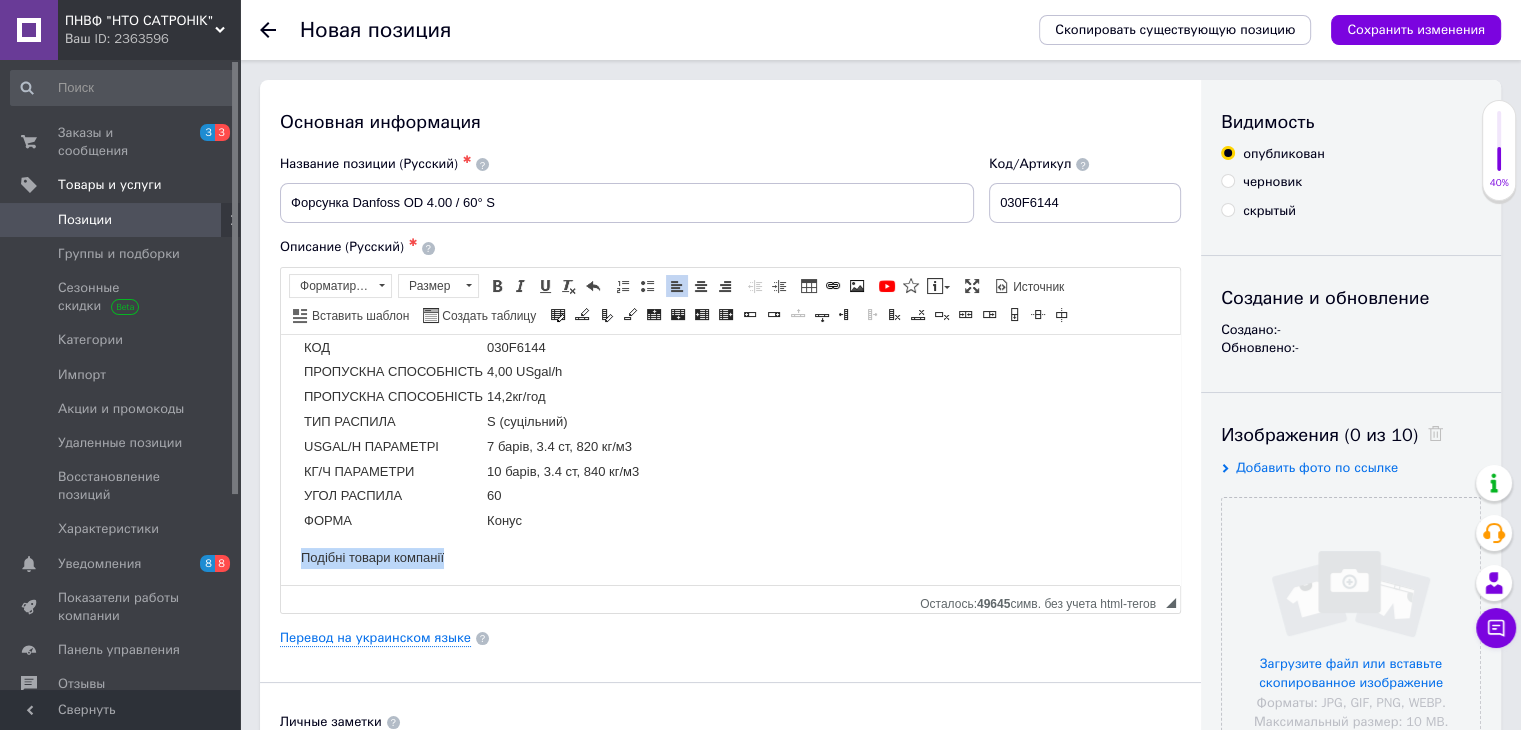 drag, startPoint x: 479, startPoint y: 558, endPoint x: 268, endPoint y: 558, distance: 211 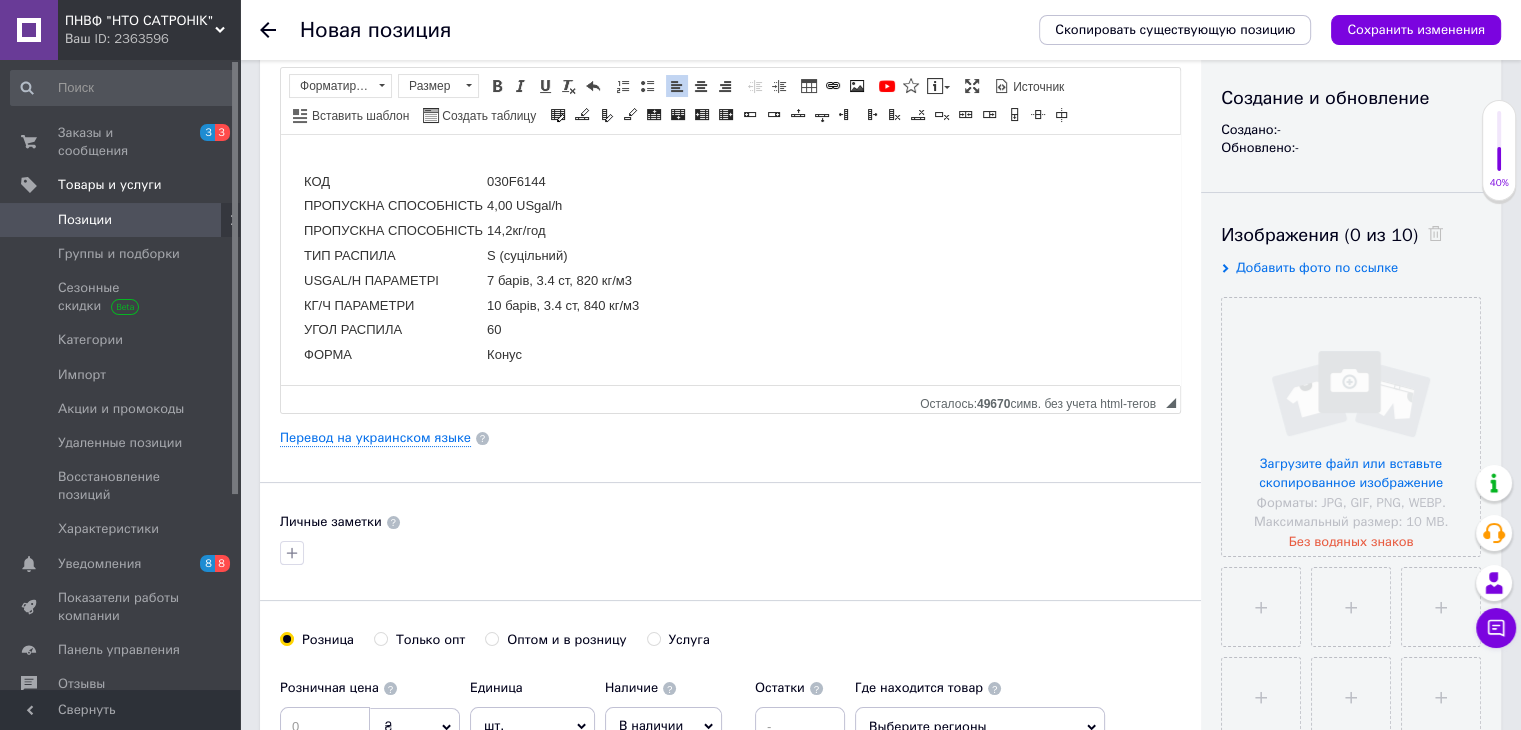 scroll, scrollTop: 400, scrollLeft: 0, axis: vertical 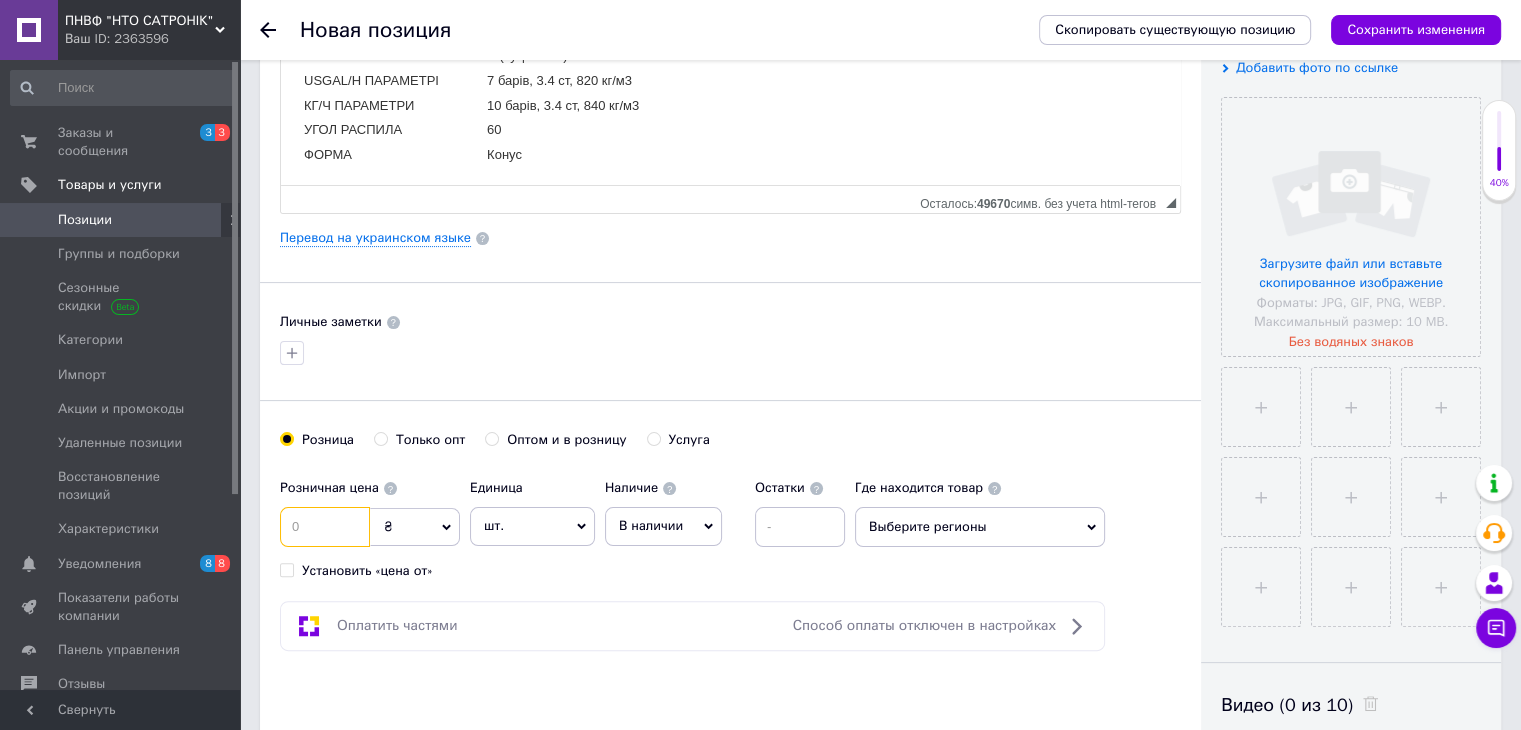 click at bounding box center (325, 527) 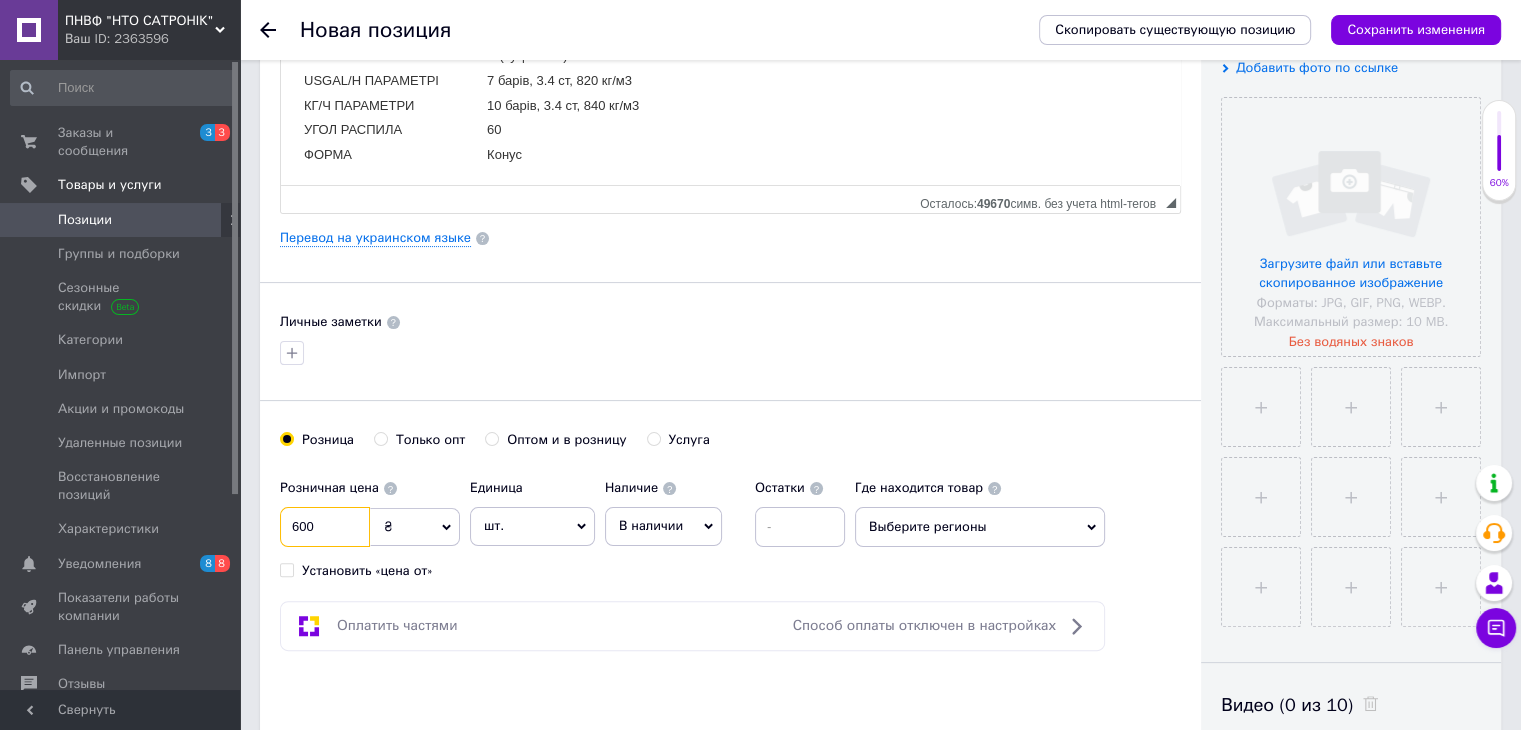 type on "600" 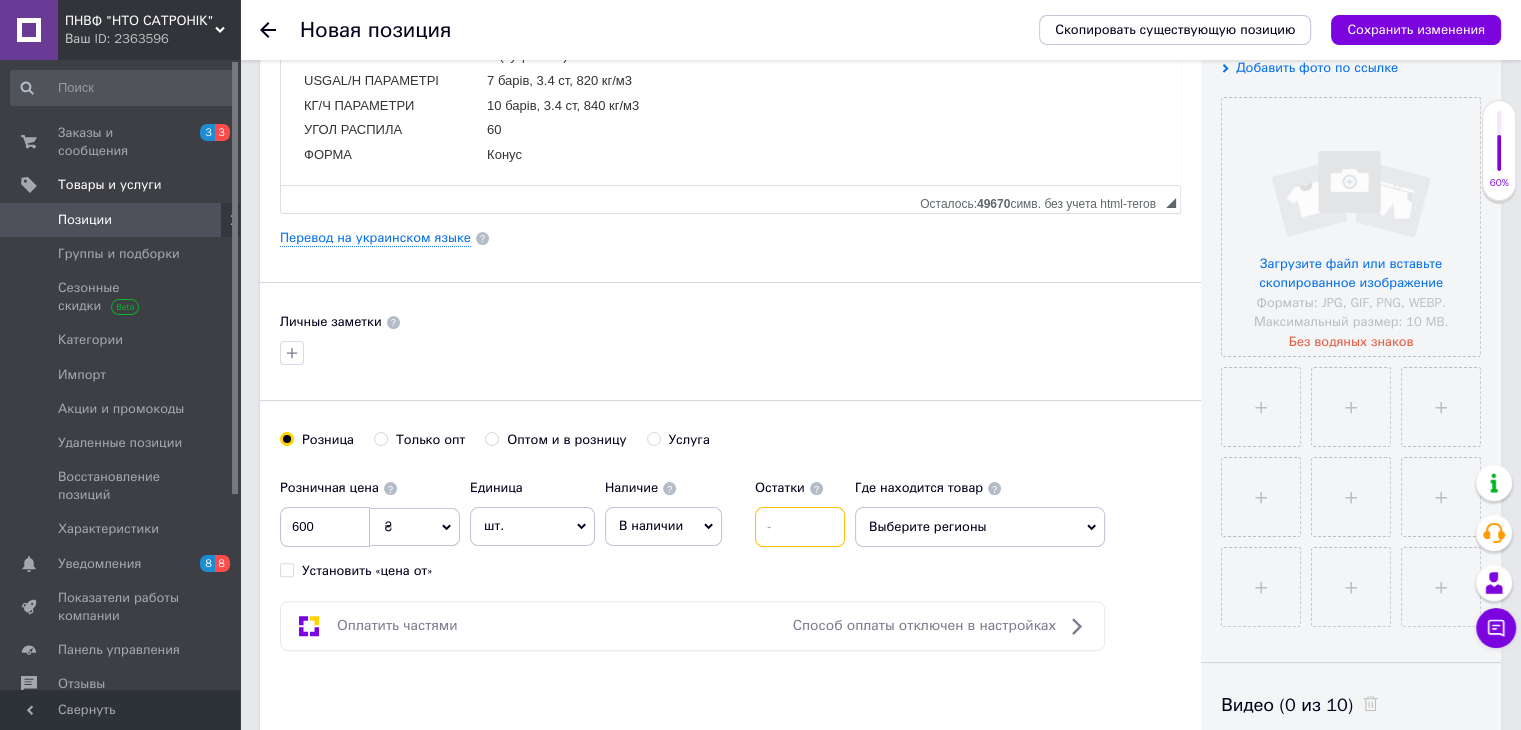 click at bounding box center [800, 527] 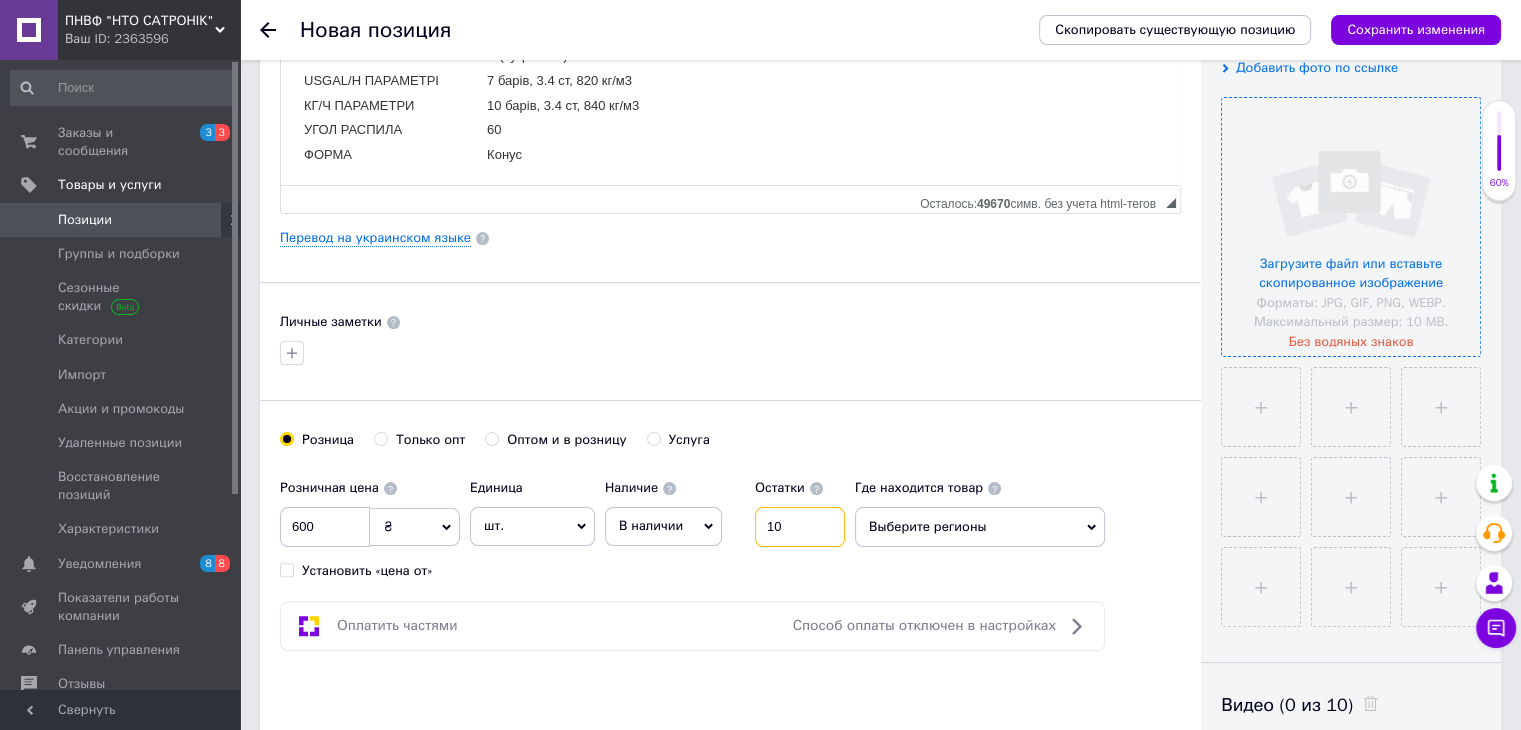 scroll, scrollTop: 200, scrollLeft: 0, axis: vertical 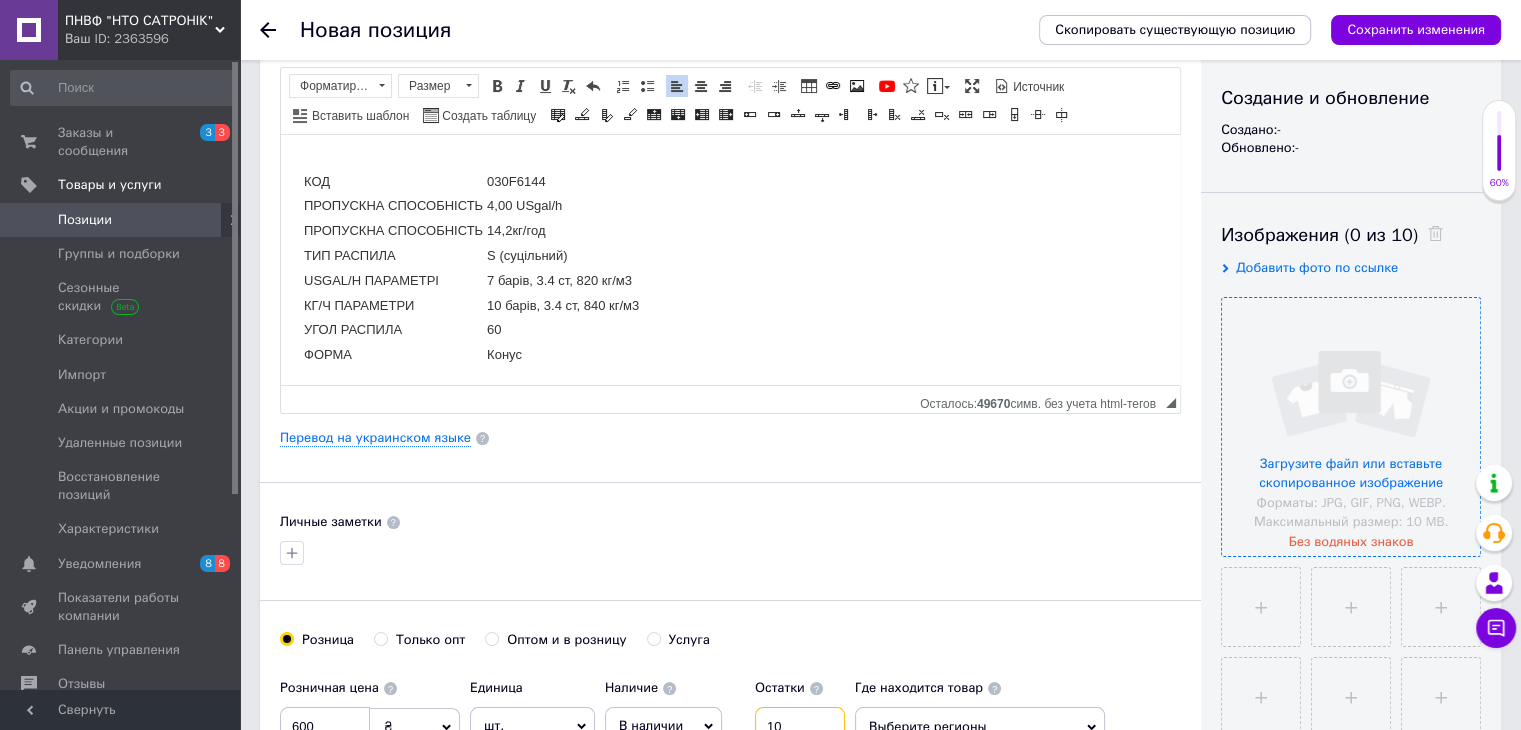 type on "10" 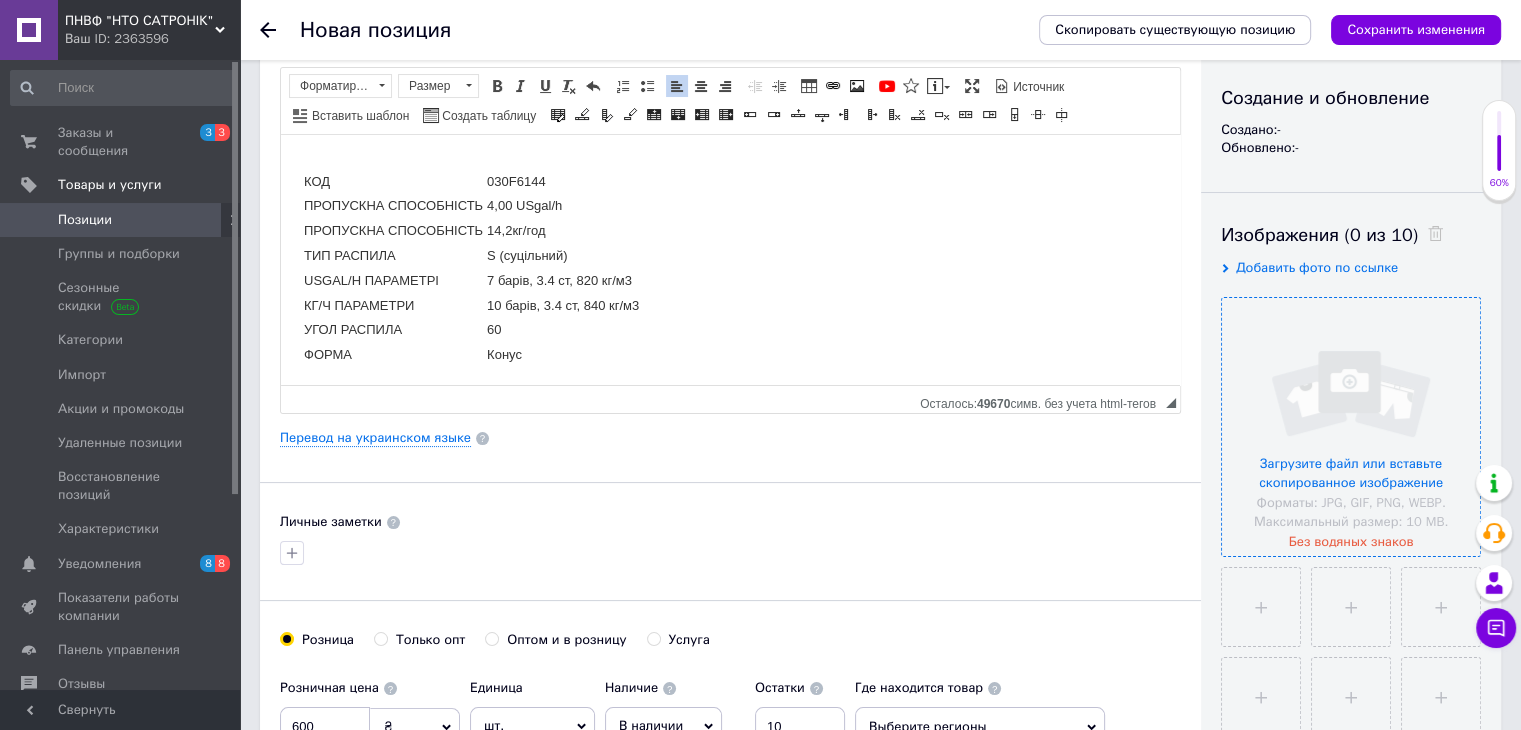click at bounding box center [1351, 427] 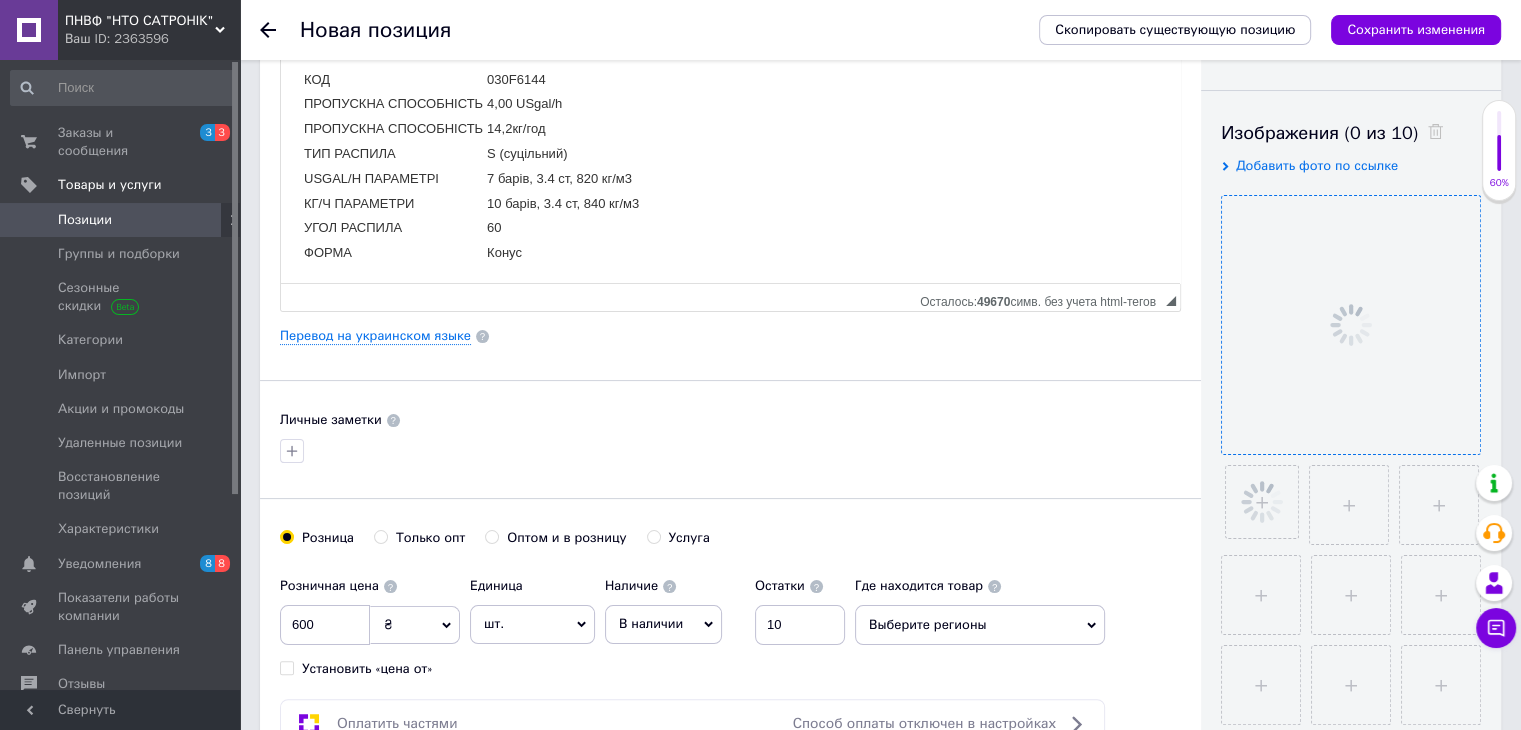 scroll, scrollTop: 400, scrollLeft: 0, axis: vertical 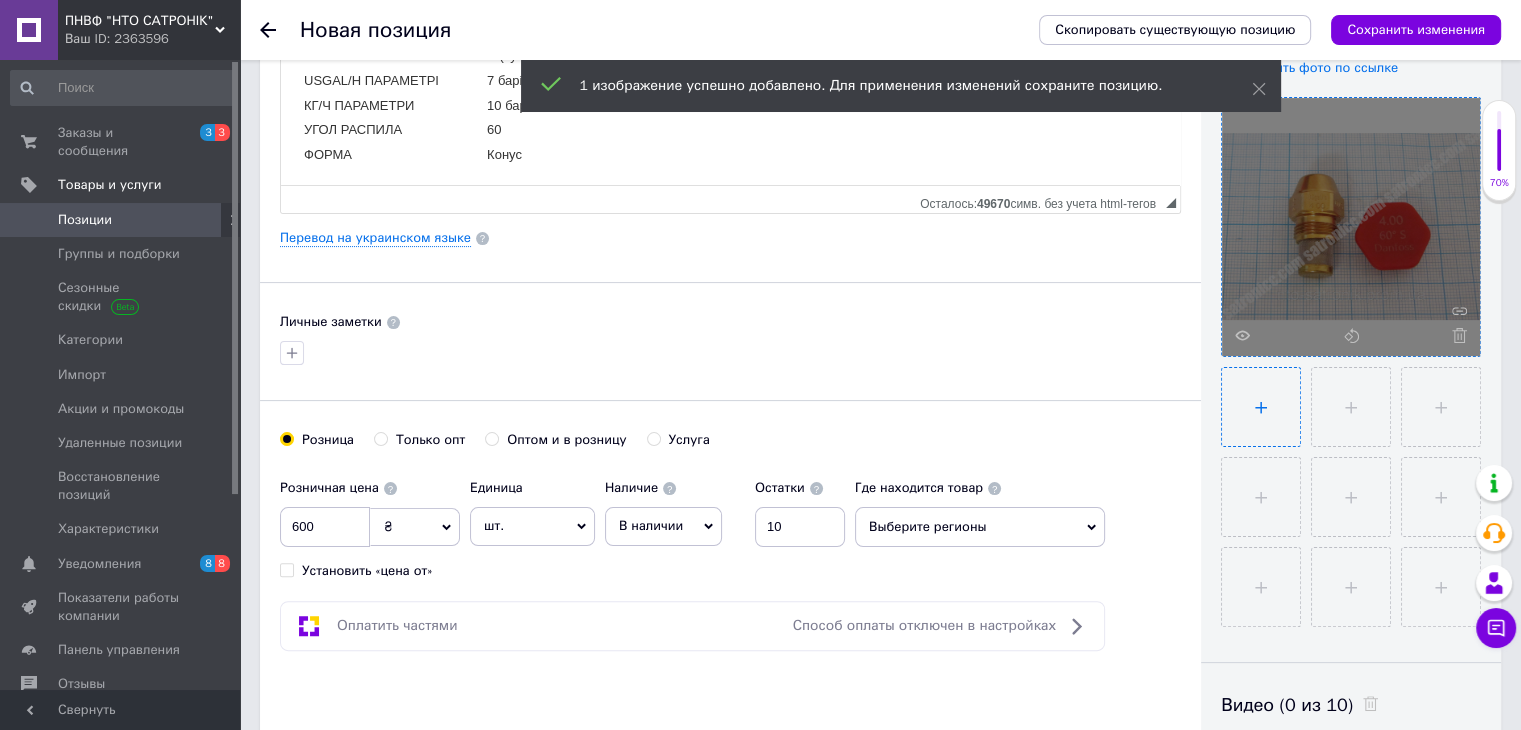 click at bounding box center (1261, 407) 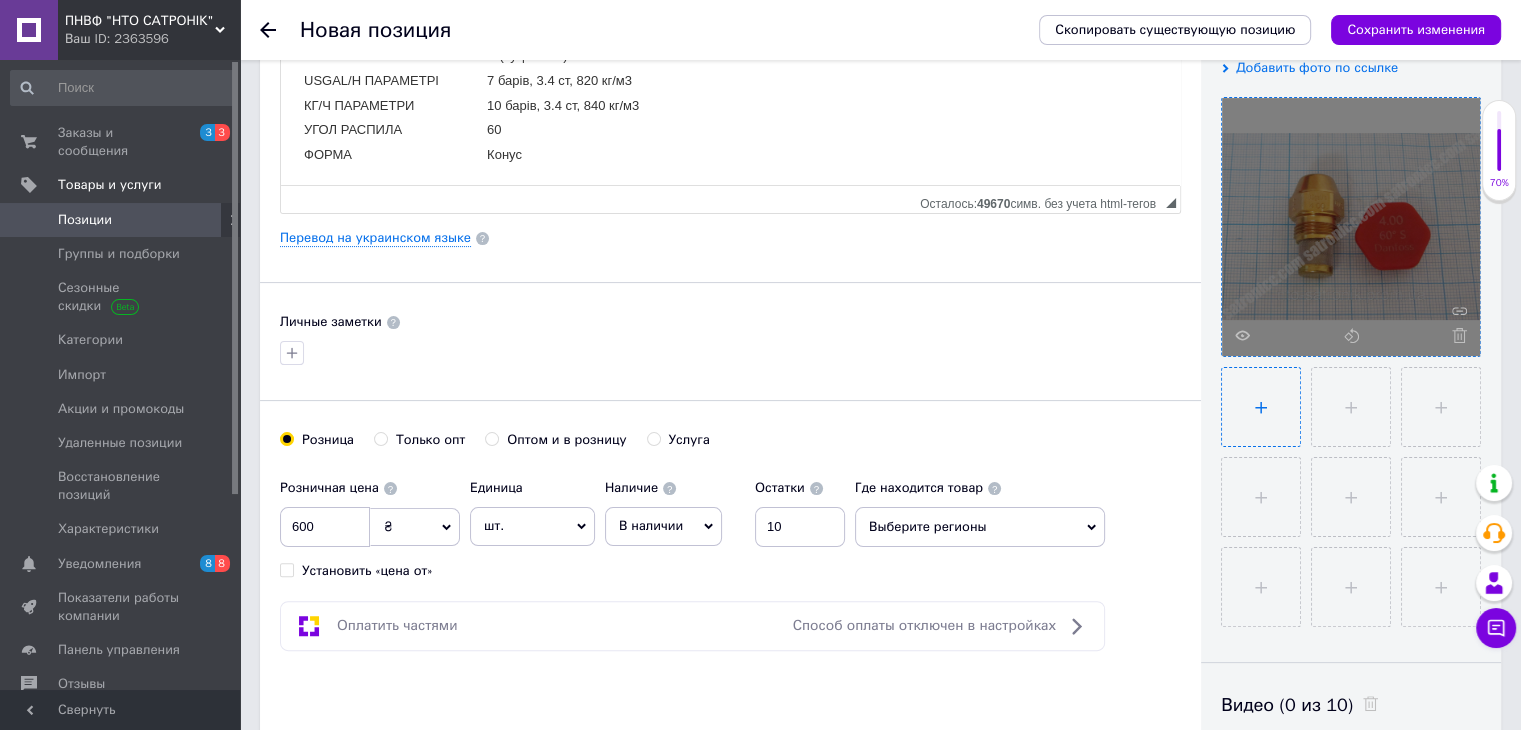 type on "C:\fakepath\IMG_1111.JPG" 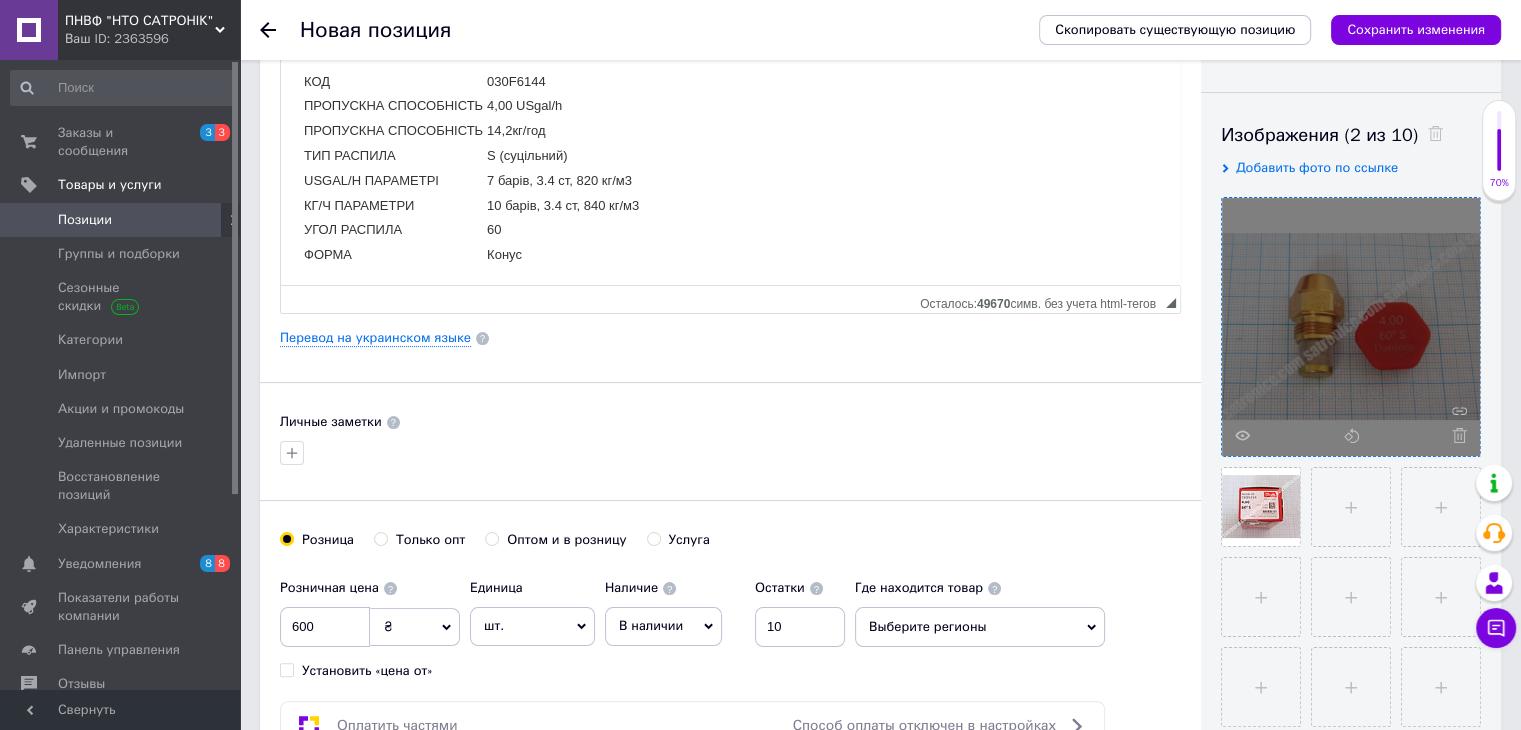 scroll, scrollTop: 0, scrollLeft: 0, axis: both 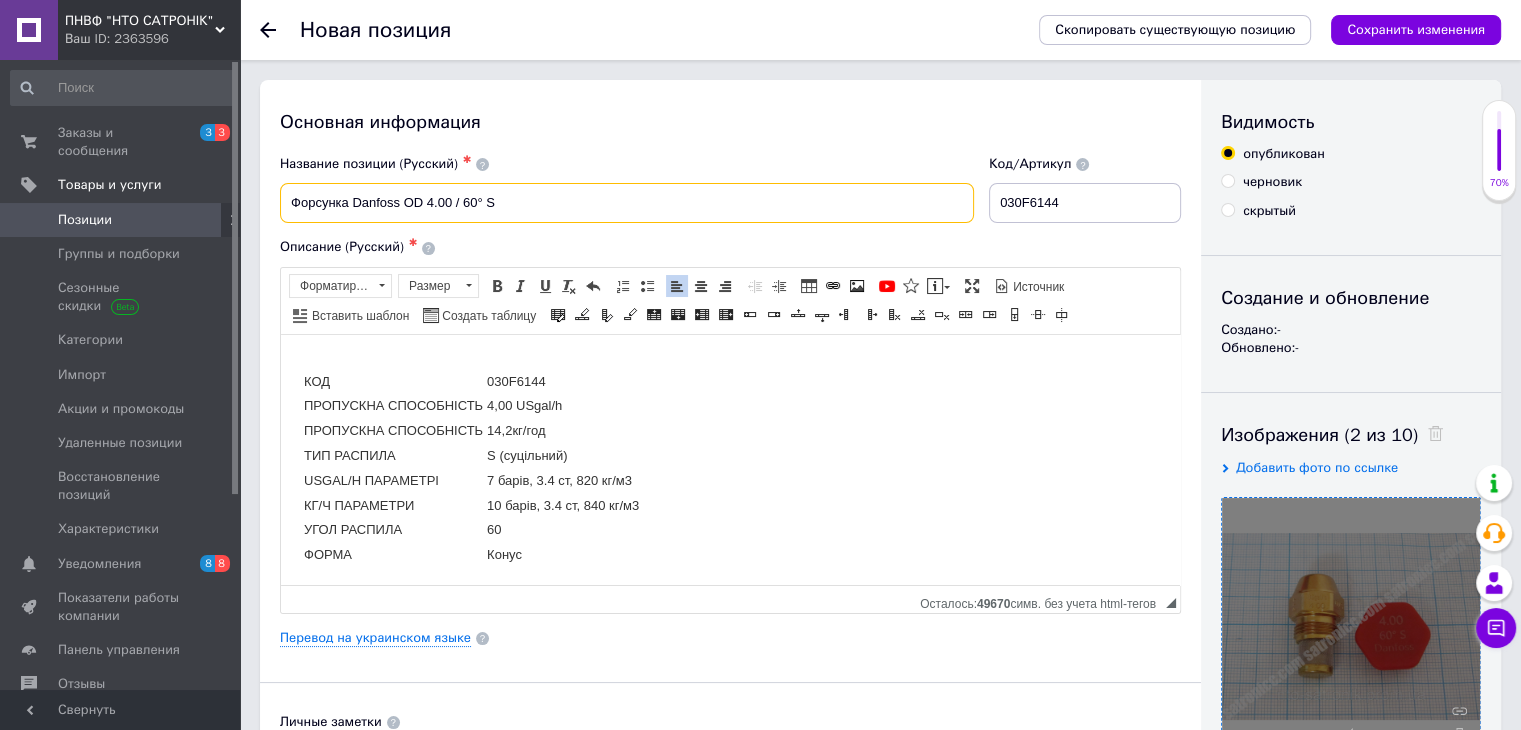 drag, startPoint x: 284, startPoint y: 198, endPoint x: 543, endPoint y: 195, distance: 259.01736 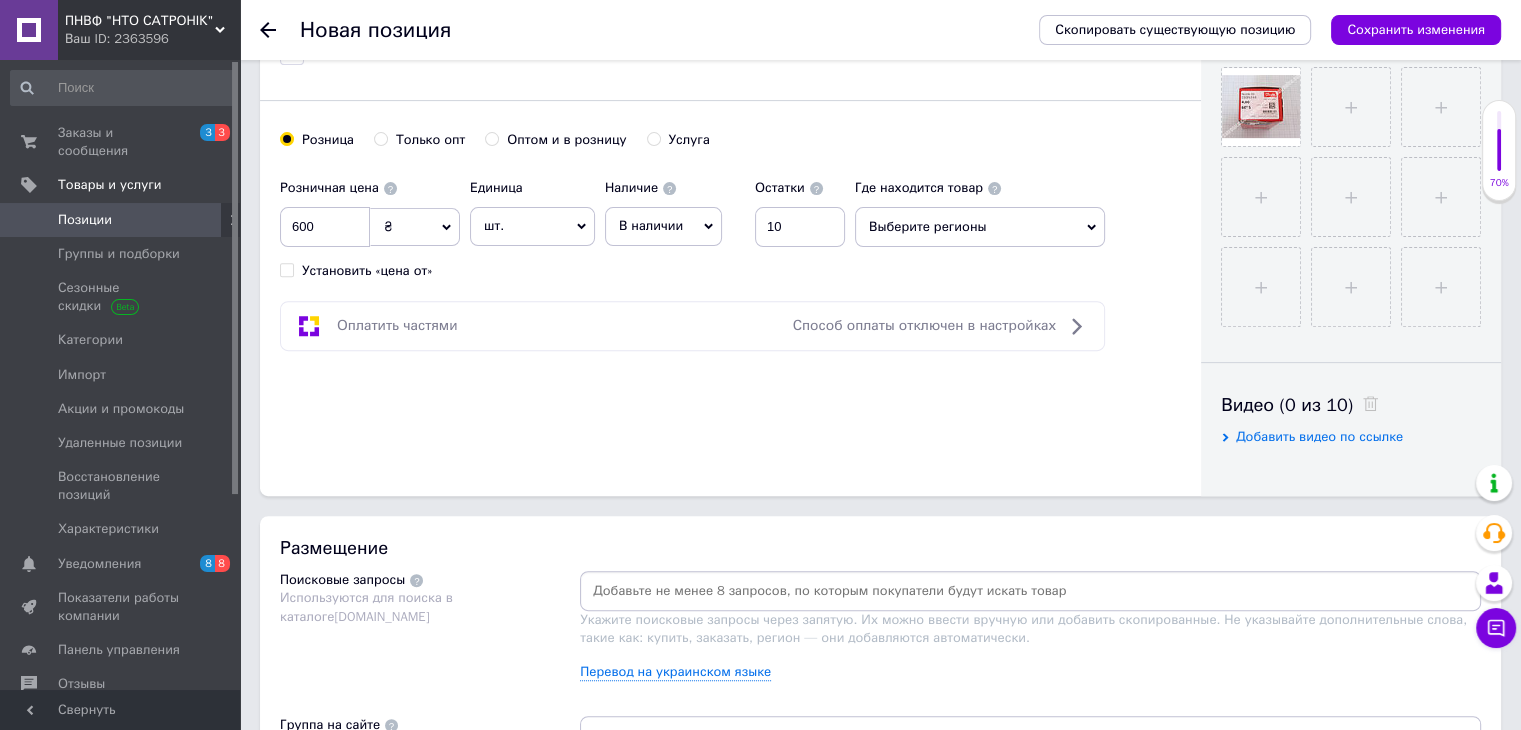 scroll, scrollTop: 1000, scrollLeft: 0, axis: vertical 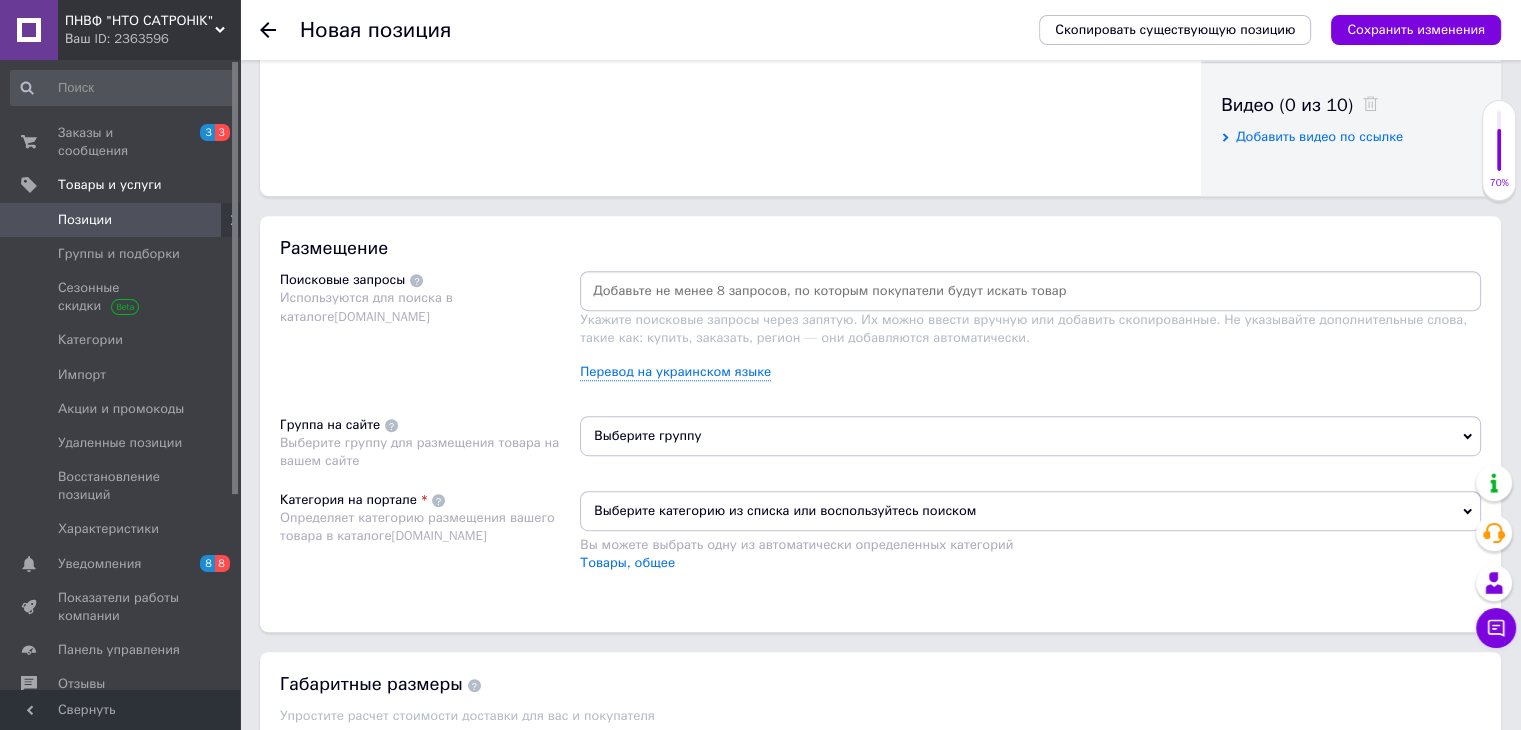 click at bounding box center (1030, 291) 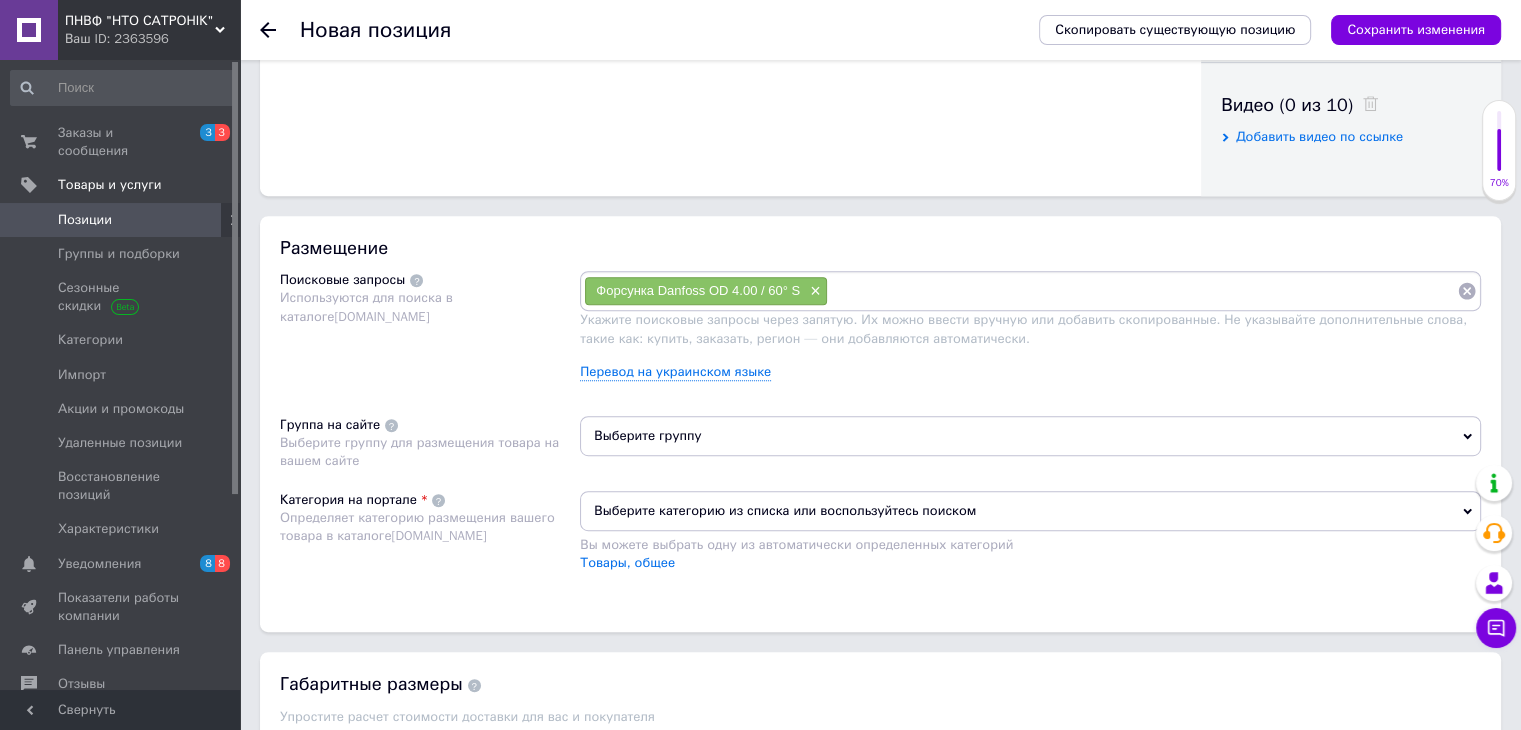 paste on "Форсунка Danfoss OD 4.00 / 60° S" 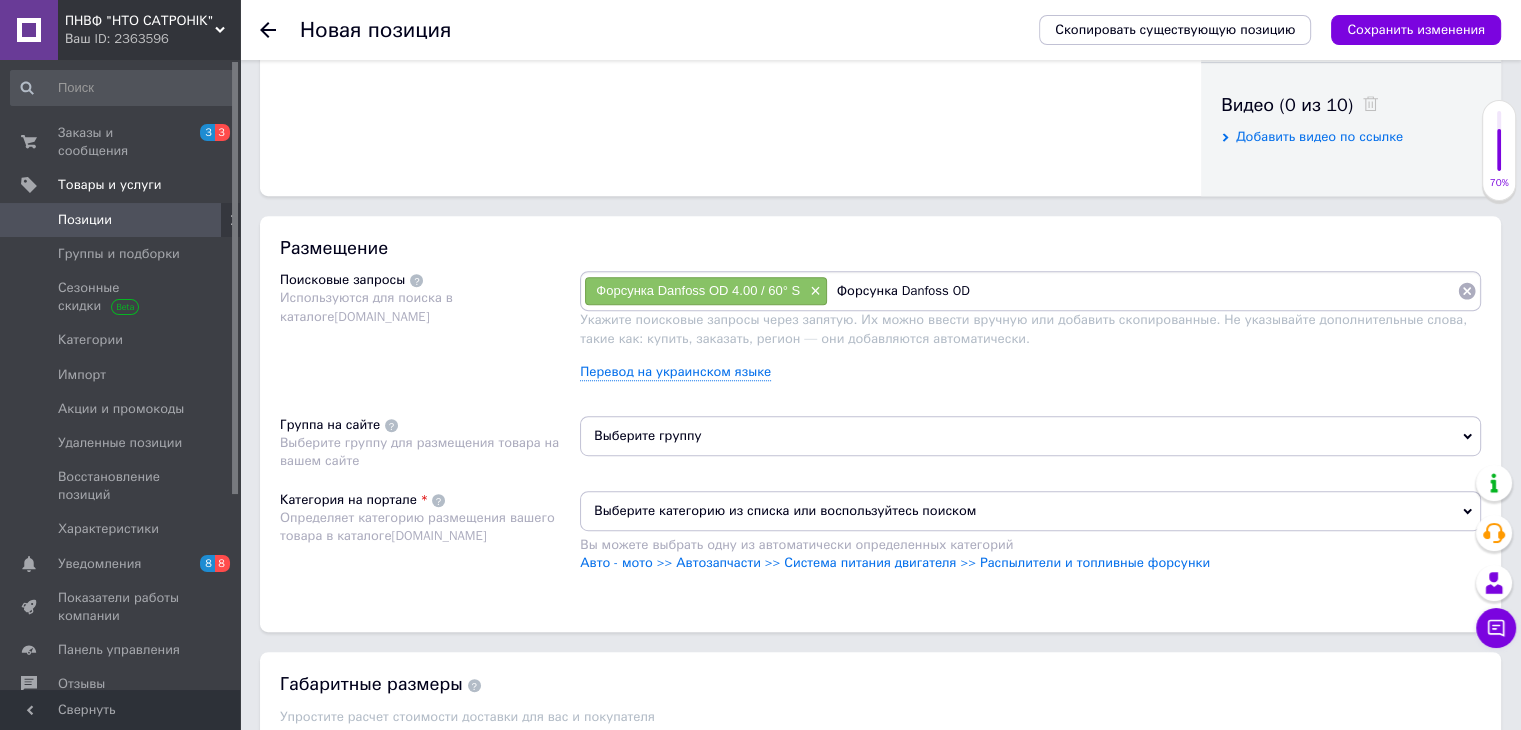 type on "Форсунка Danfoss OD" 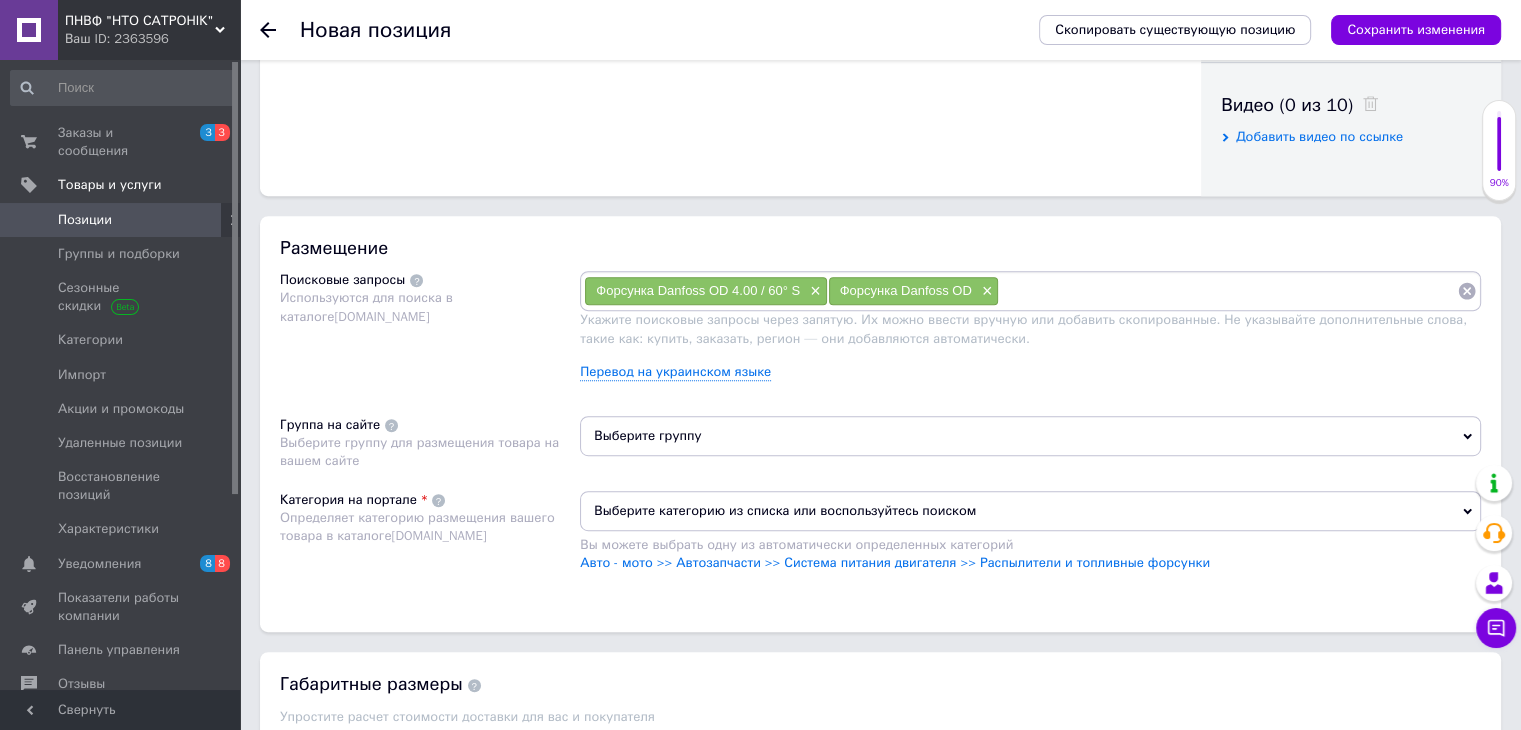 paste on "Форсунка Danfoss OD 4.00 / 60° S" 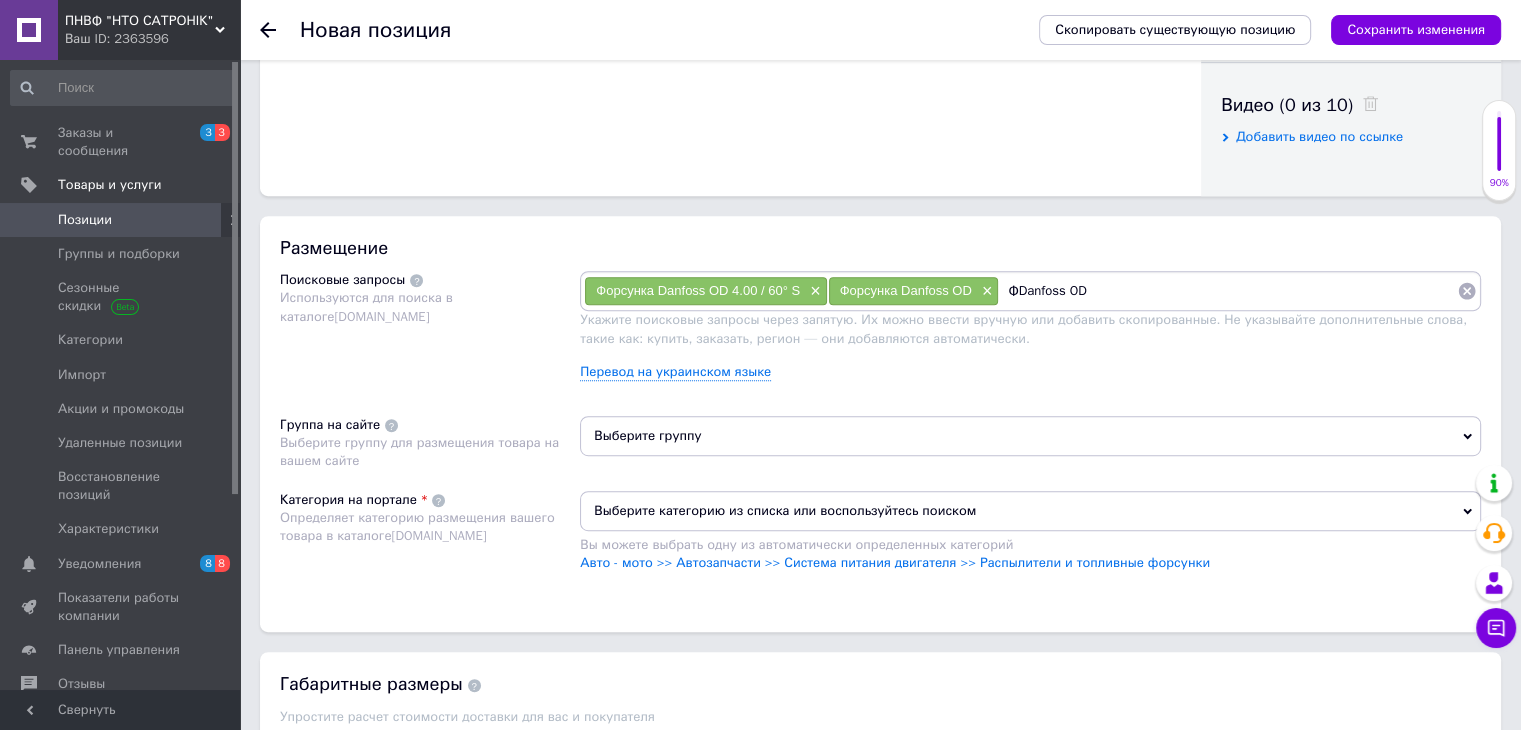 type on "Danfoss OD" 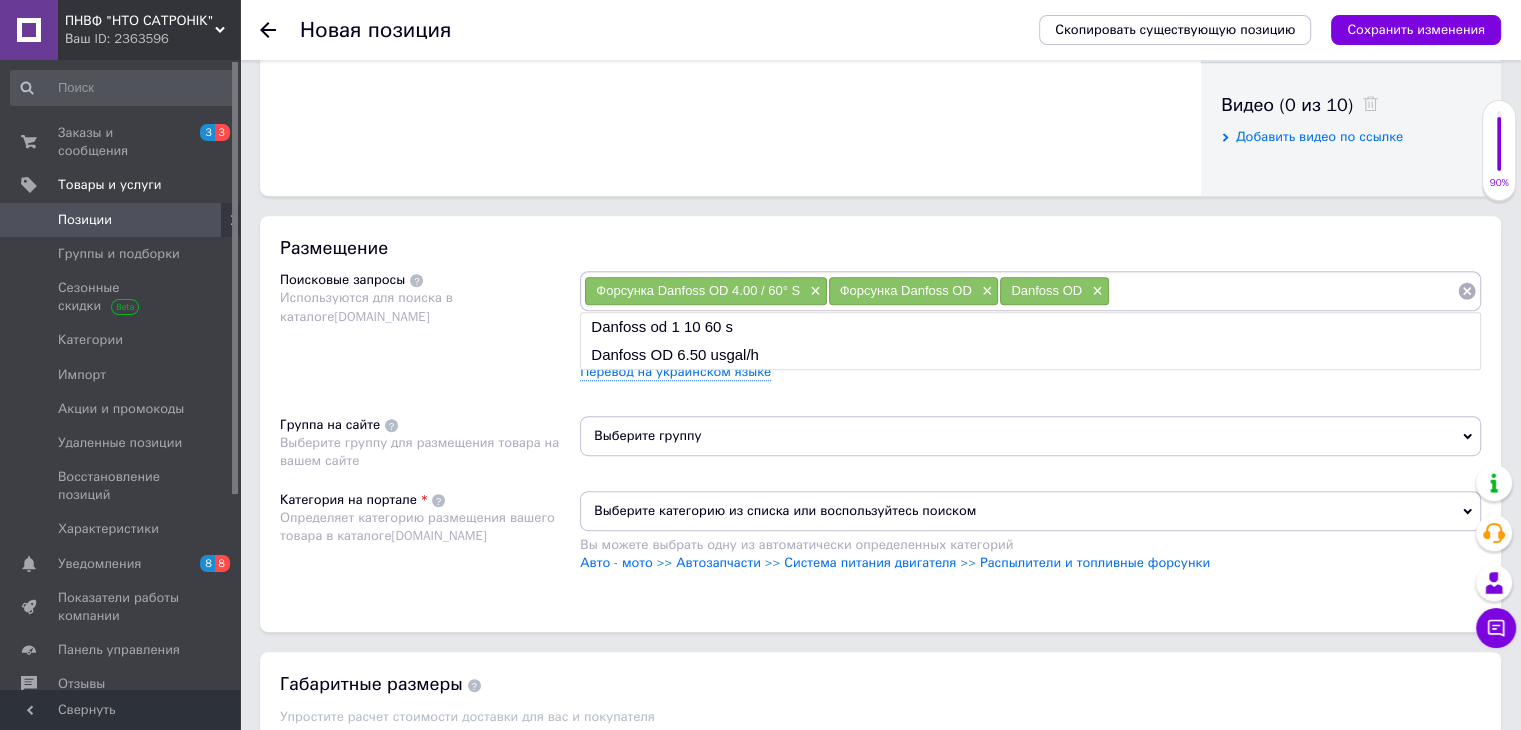 paste on "Форсунка Danfoss OD 4.00 / 60° S" 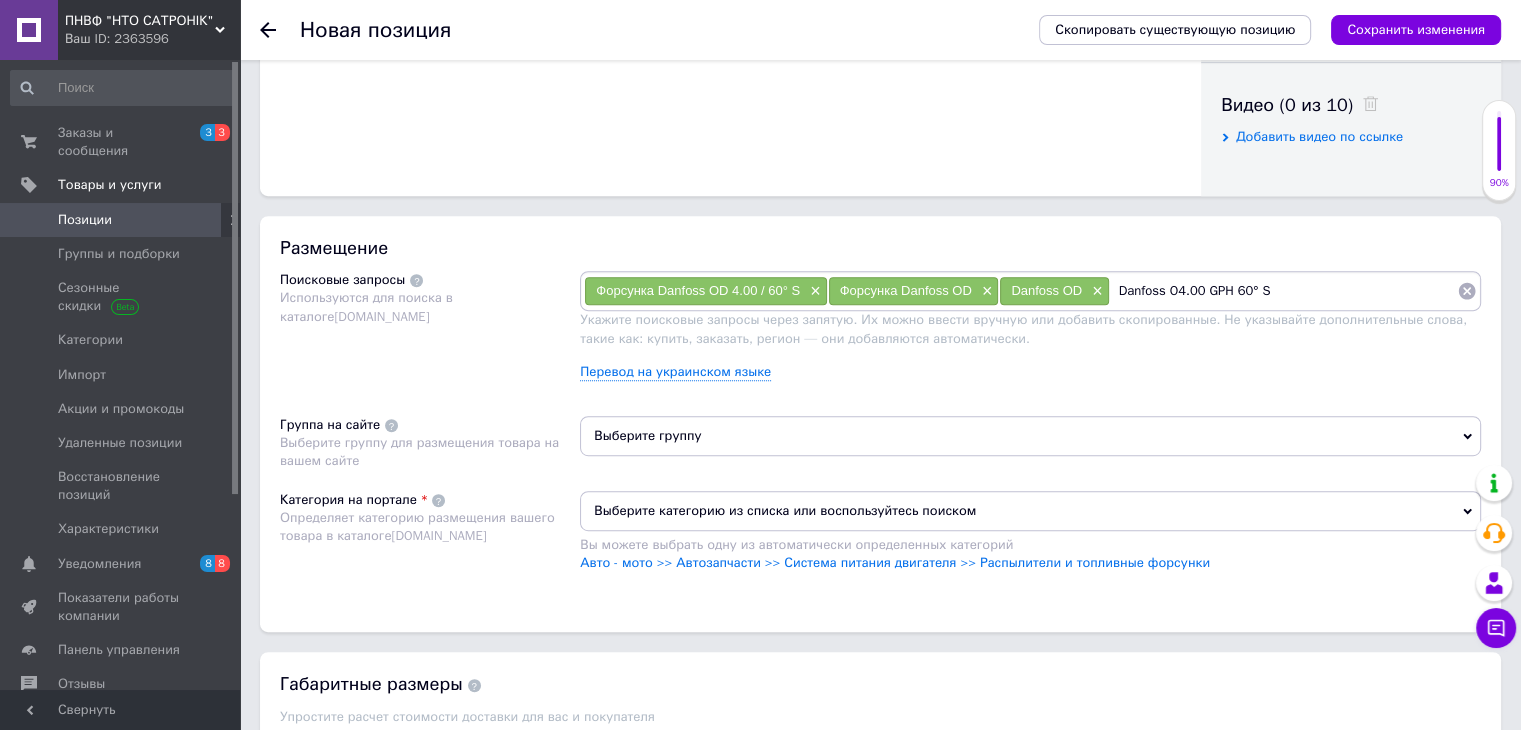 type on "Danfoss 4.00 GPH 60° S" 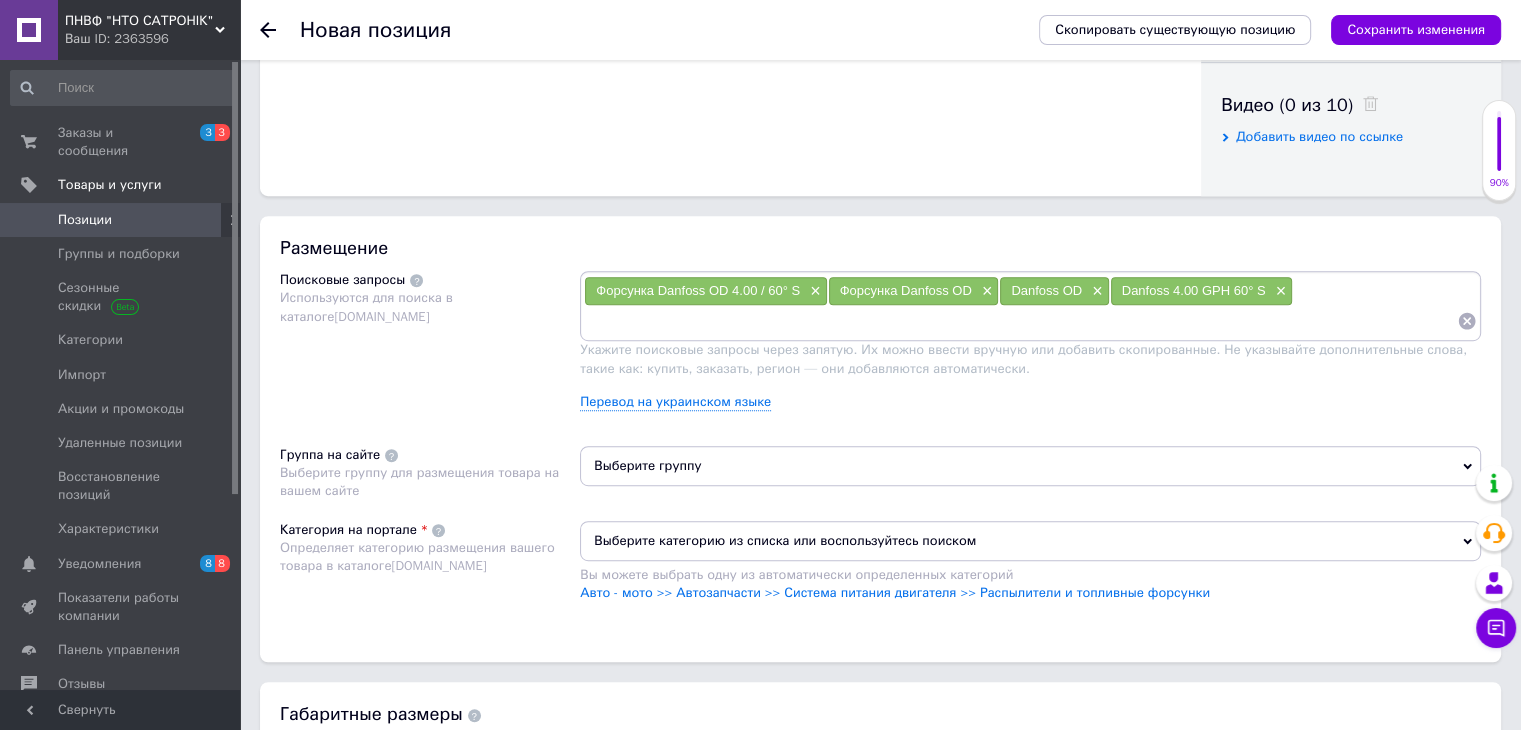 paste on "Форсунка Danfoss OD 4.00 / 60° S" 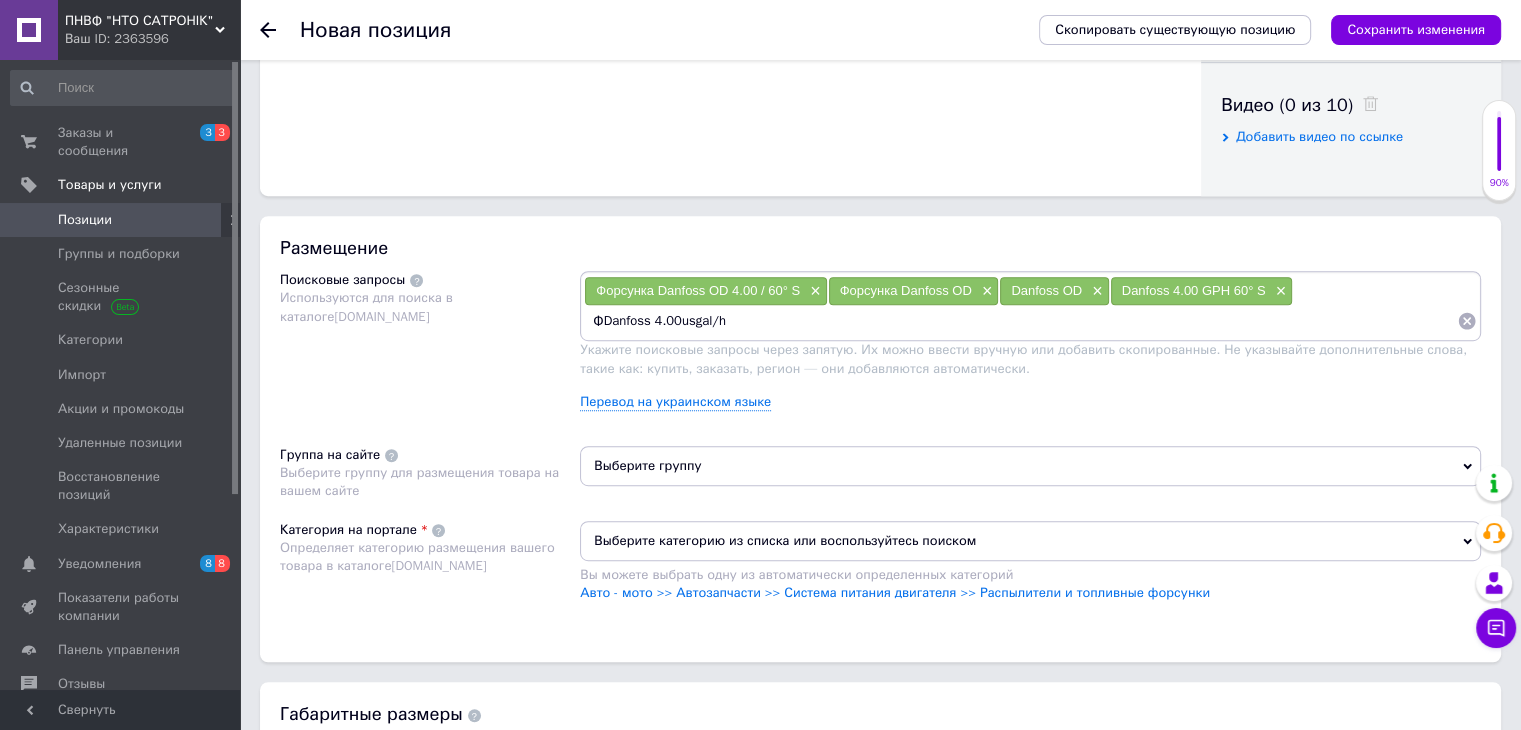 type on "Danfoss 4.00usgal/h" 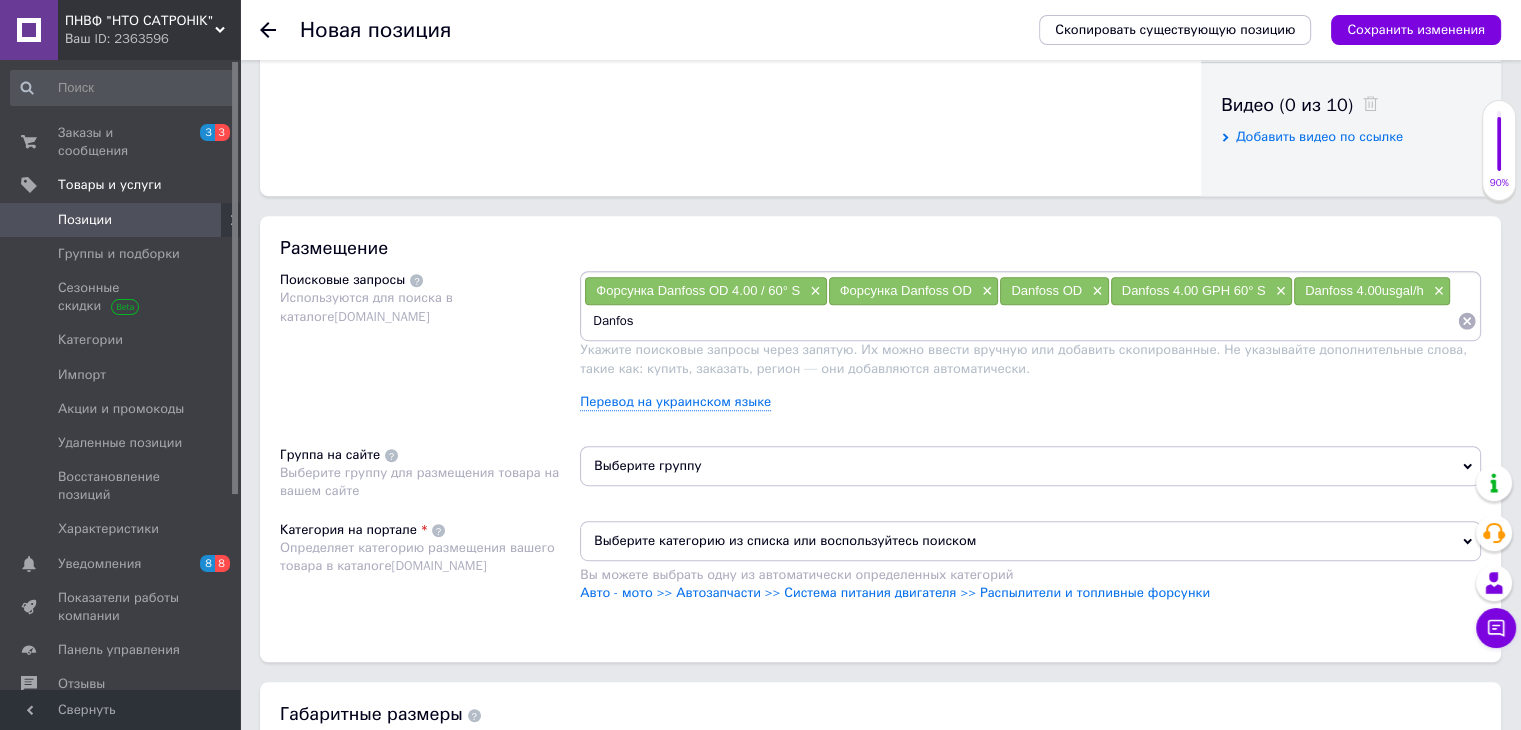 type on "Danfoss" 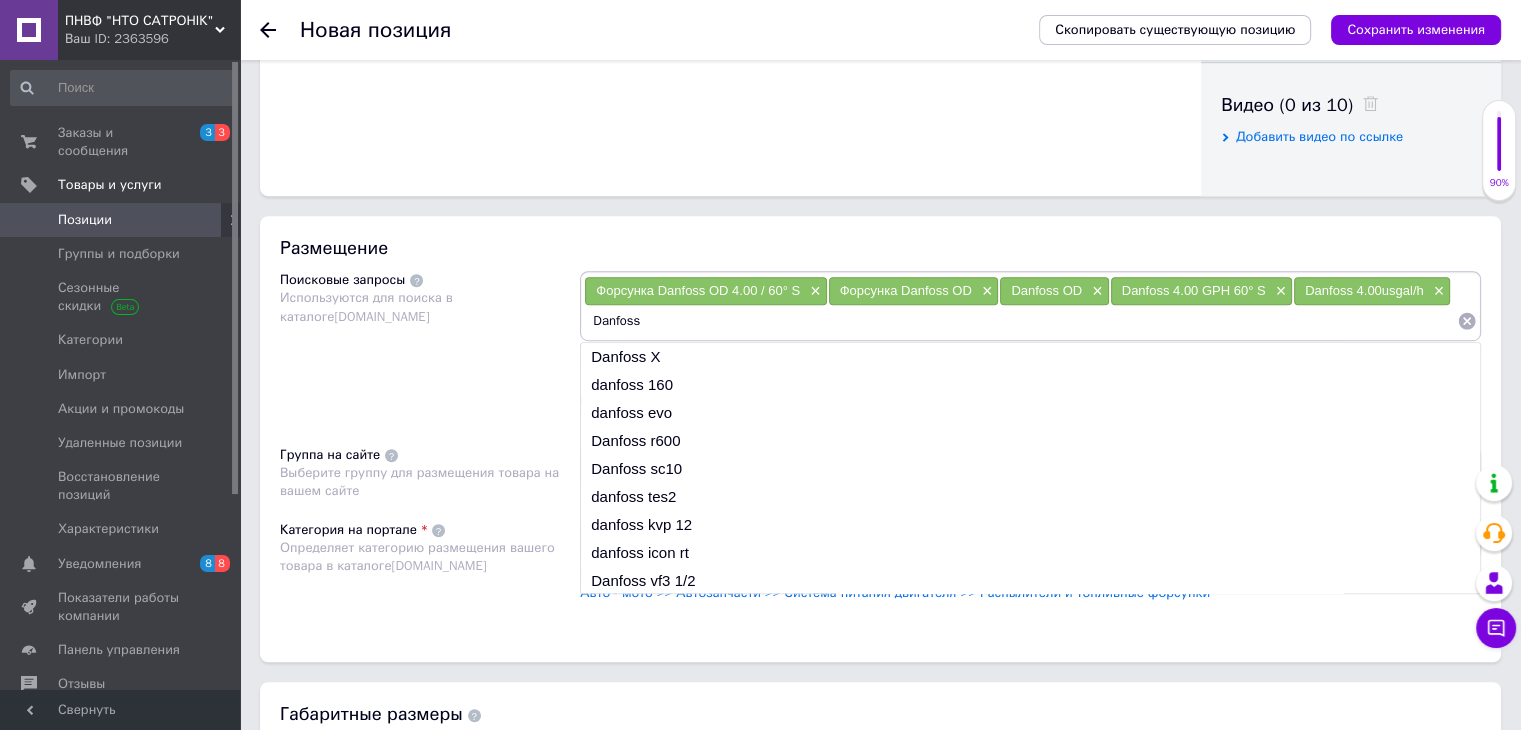 type 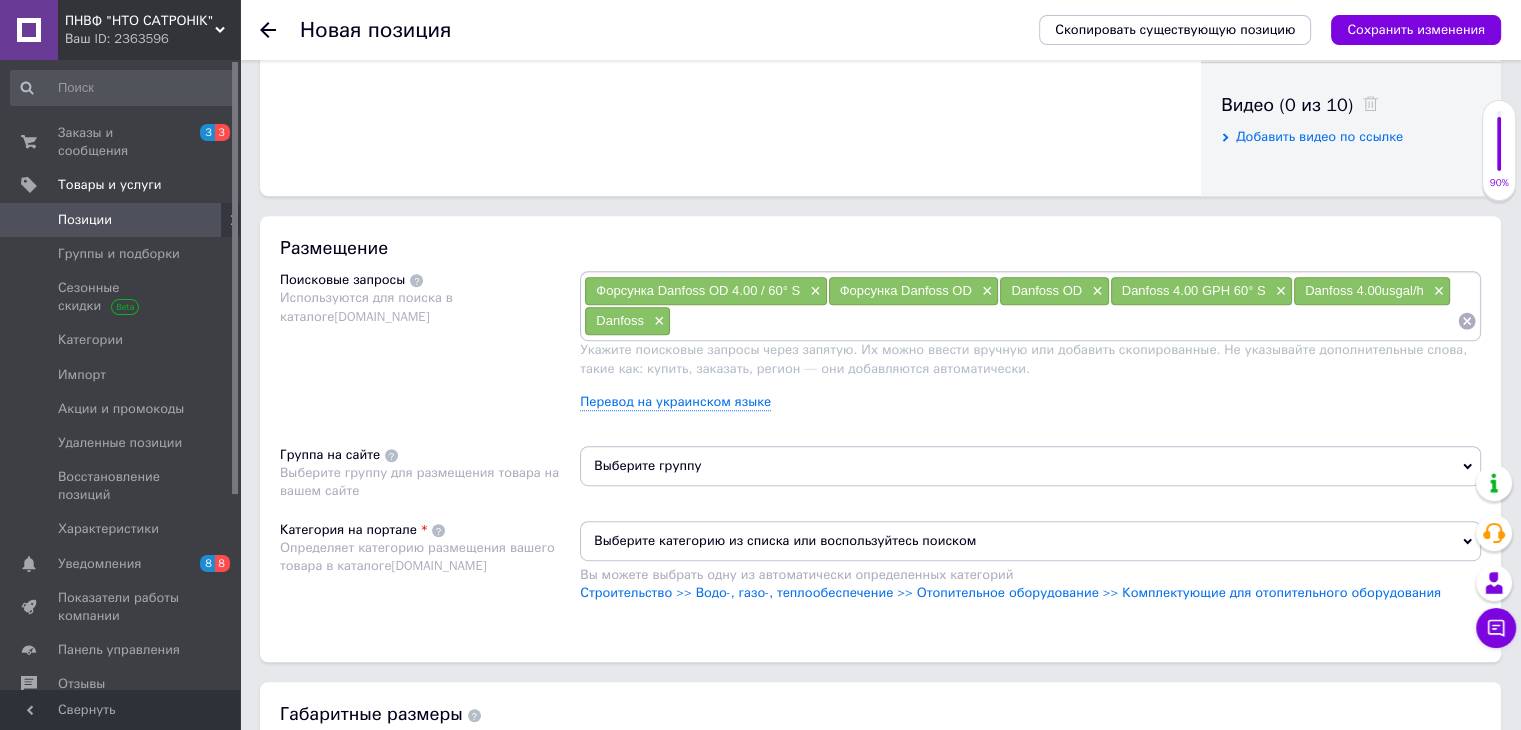 click on "Выберите группу" at bounding box center [1030, 466] 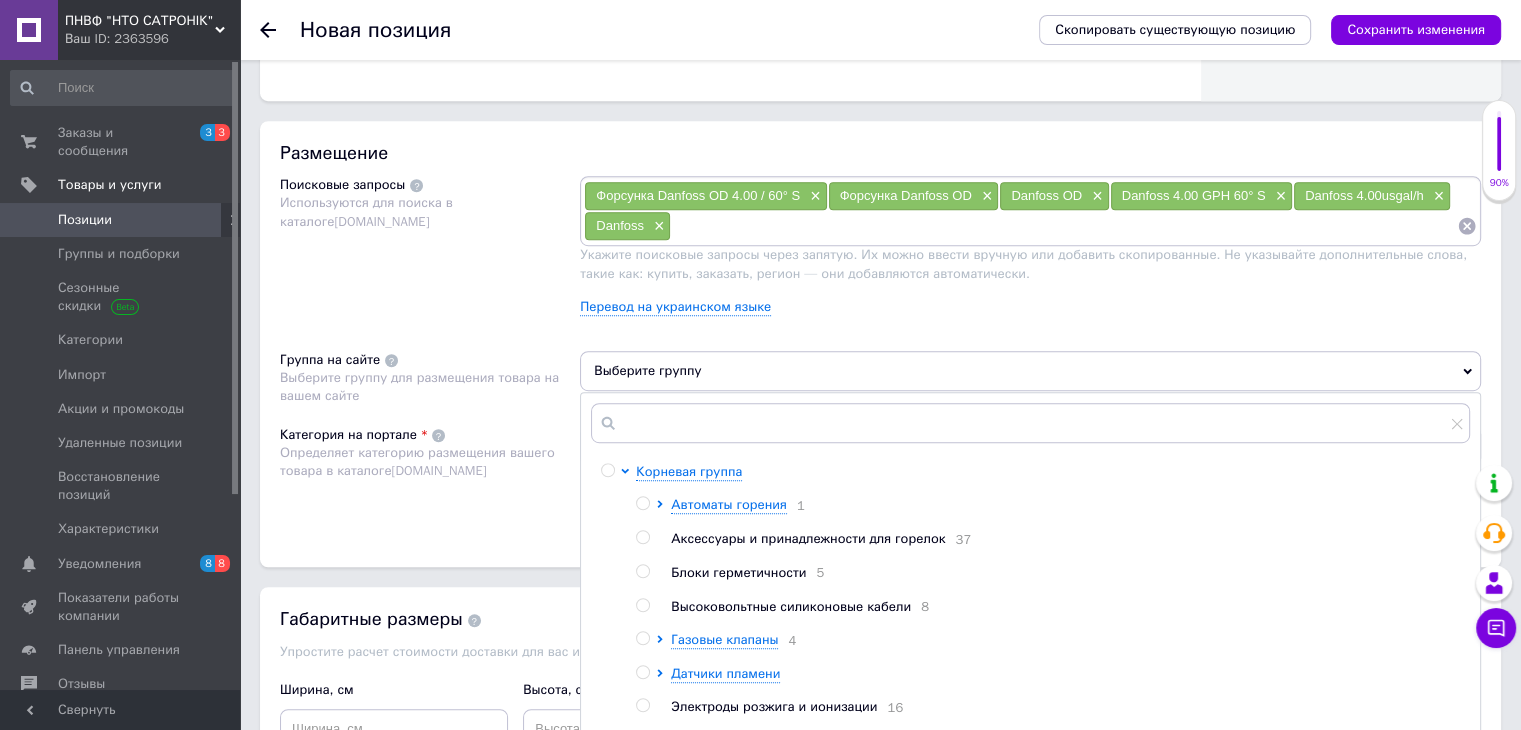 scroll, scrollTop: 1200, scrollLeft: 0, axis: vertical 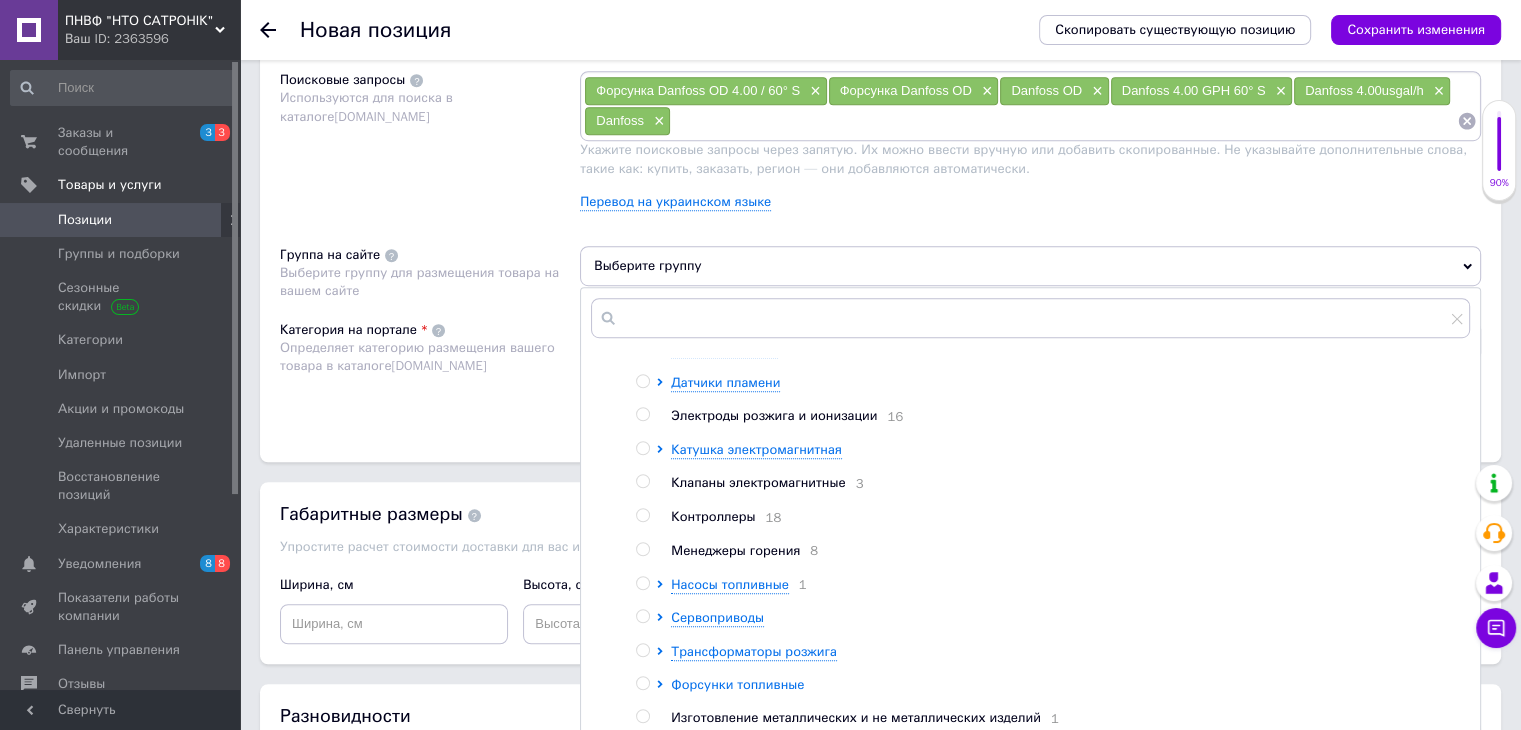 click on "Форсунки топливные" at bounding box center [737, 684] 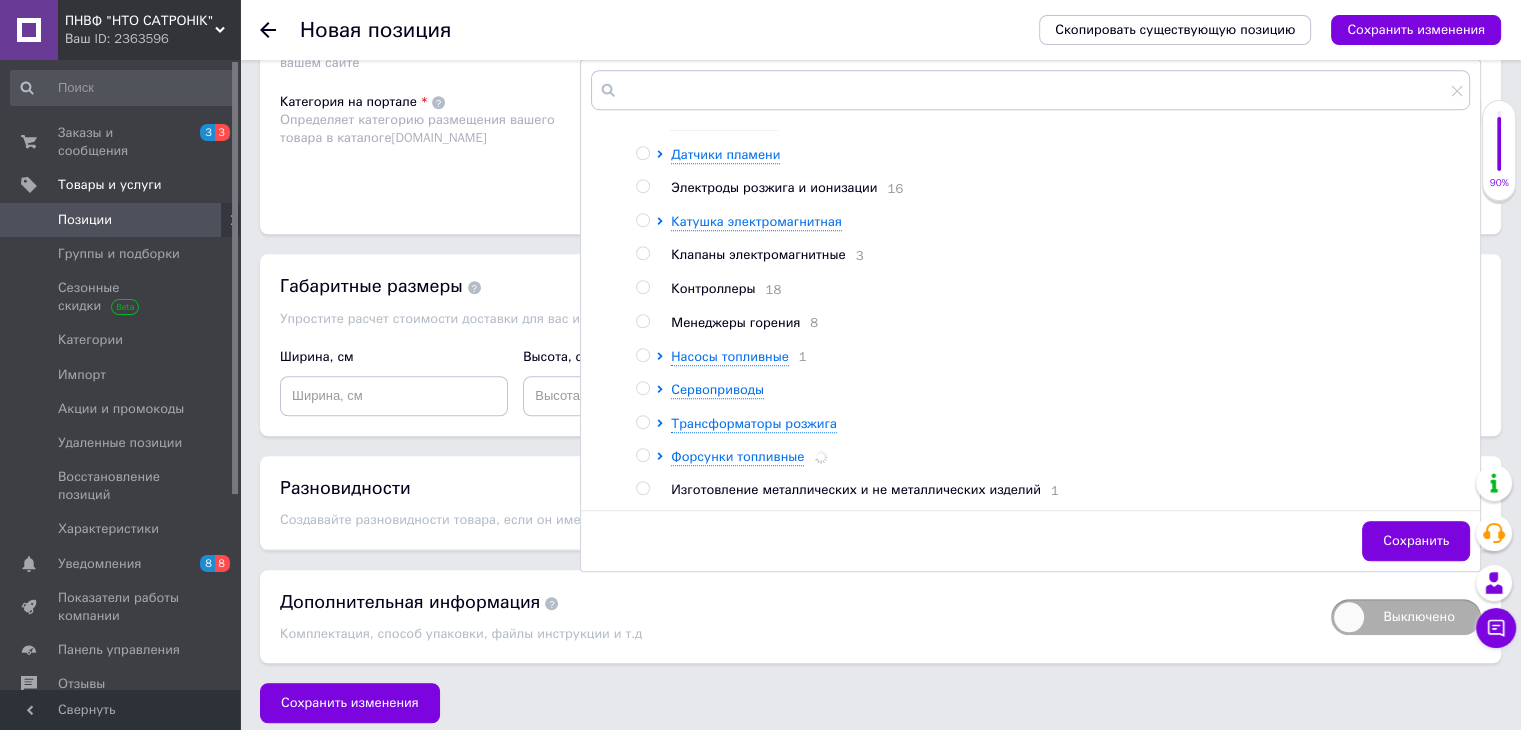 scroll, scrollTop: 1436, scrollLeft: 0, axis: vertical 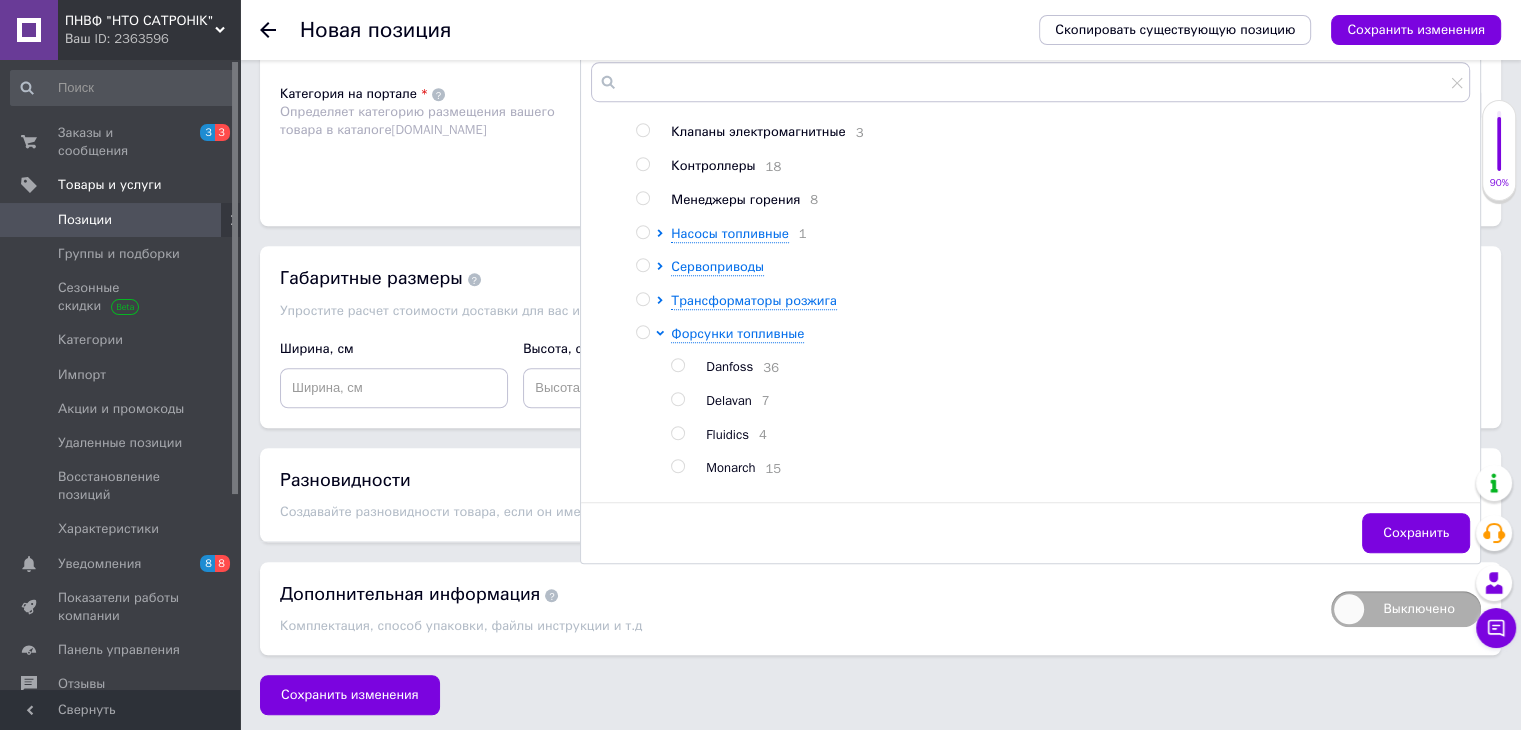 click at bounding box center [677, 365] 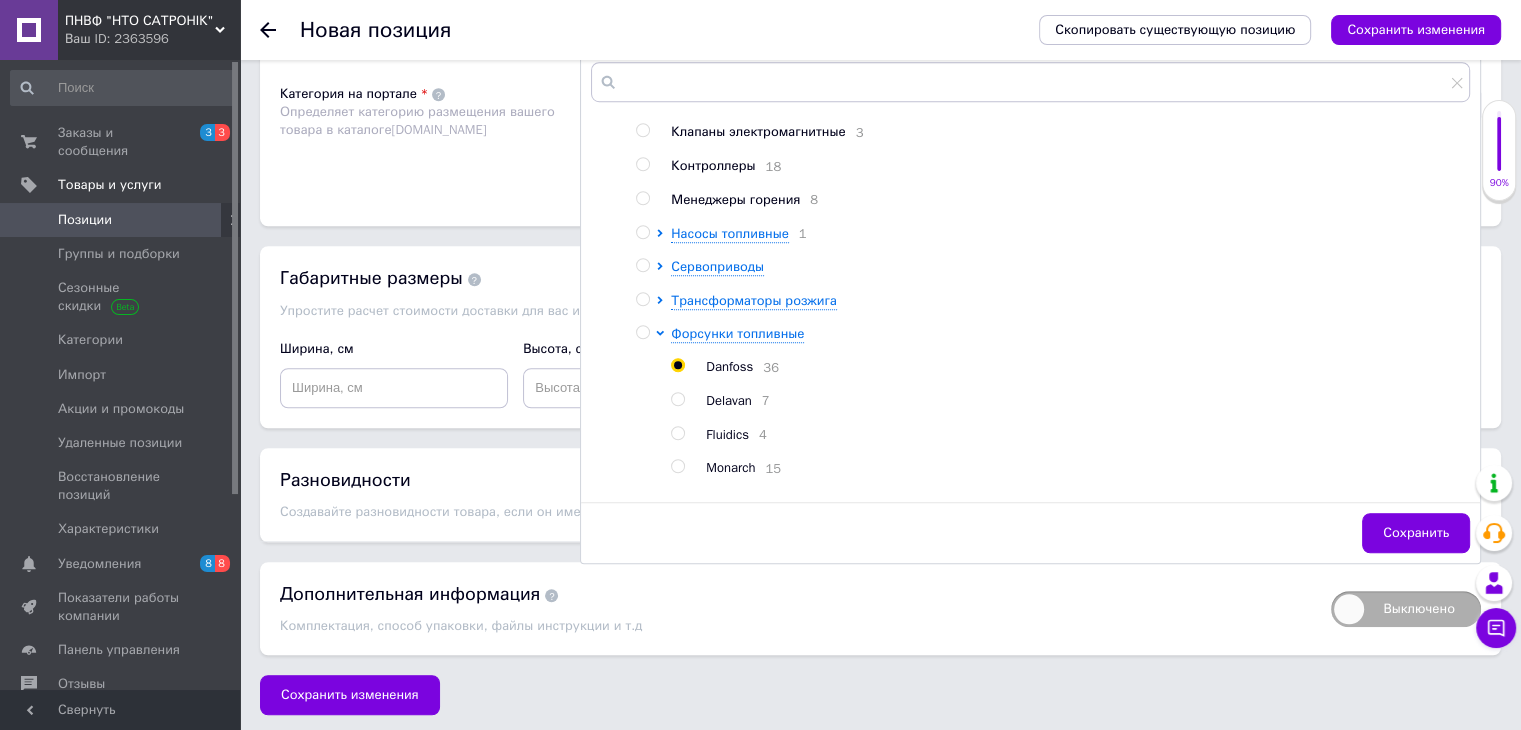 radio on "true" 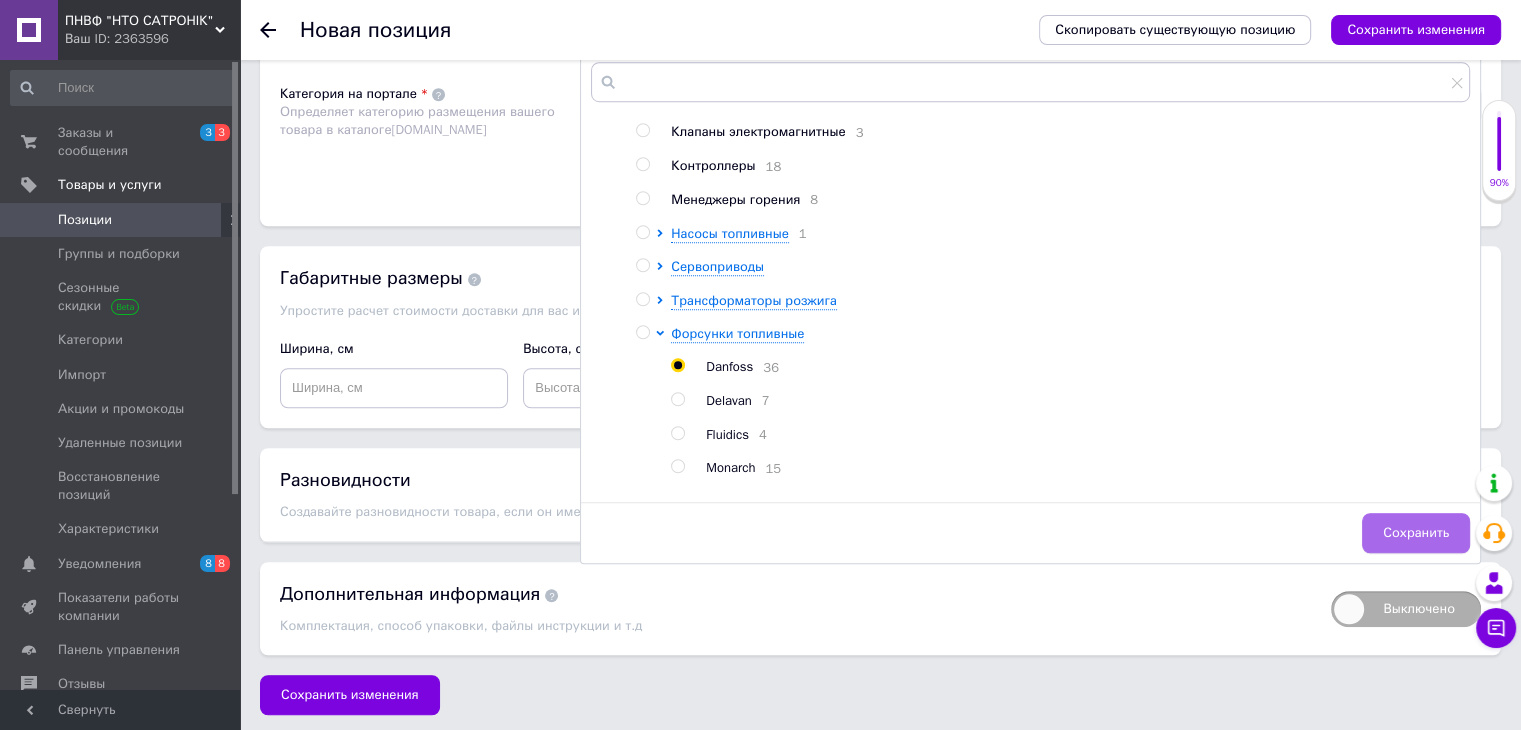 click on "Сохранить" at bounding box center (1416, 533) 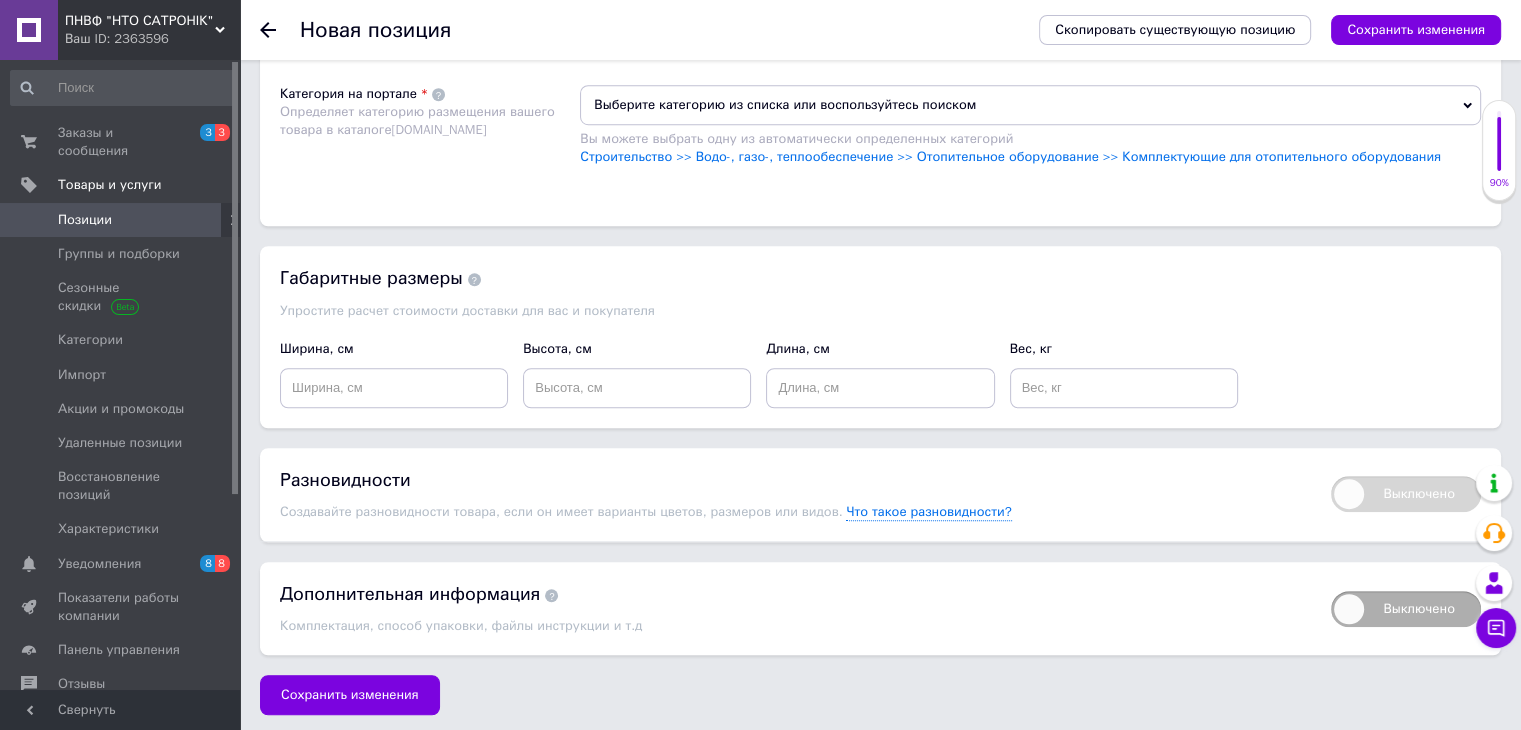scroll, scrollTop: 1236, scrollLeft: 0, axis: vertical 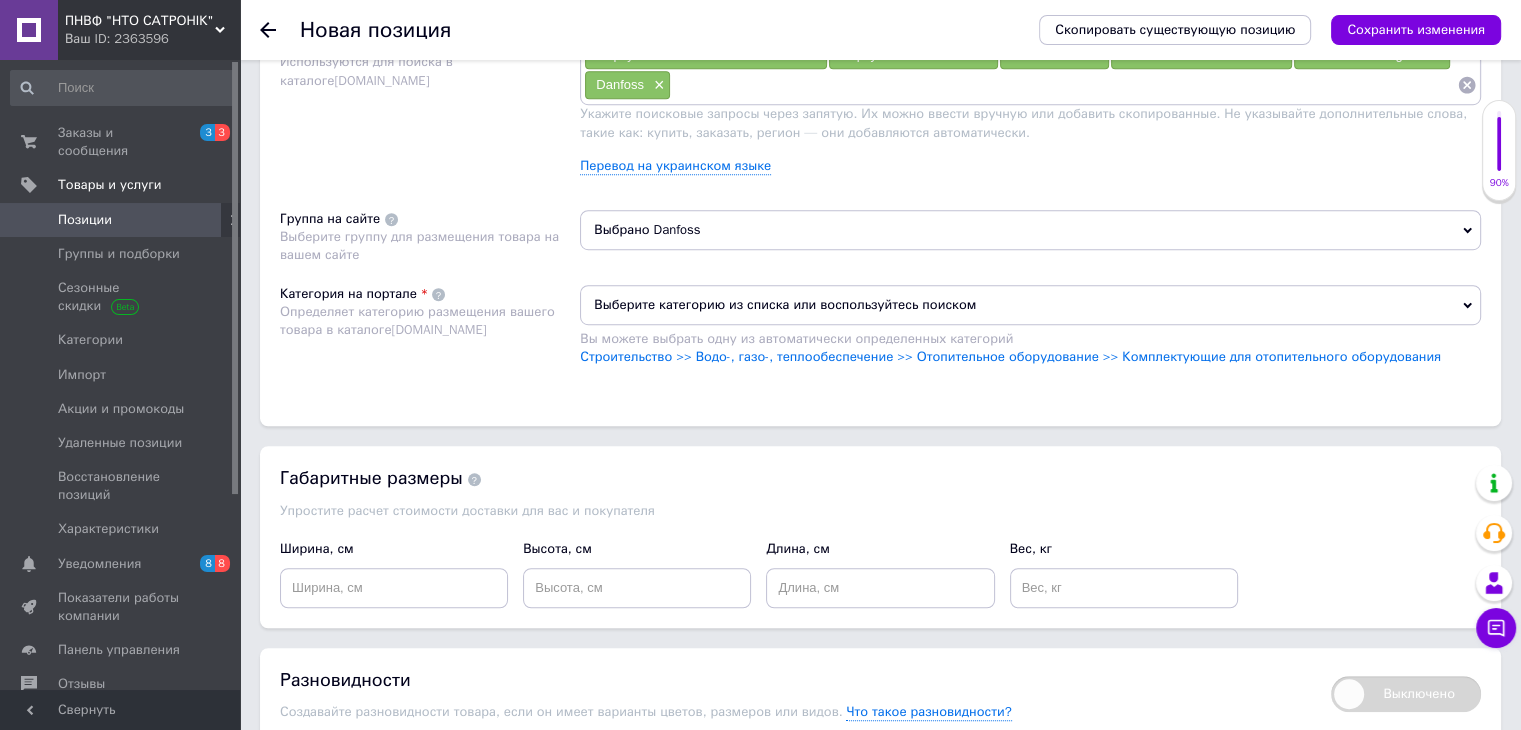 click on "Выберите категорию из списка или воспользуйтесь поиском" at bounding box center [1030, 305] 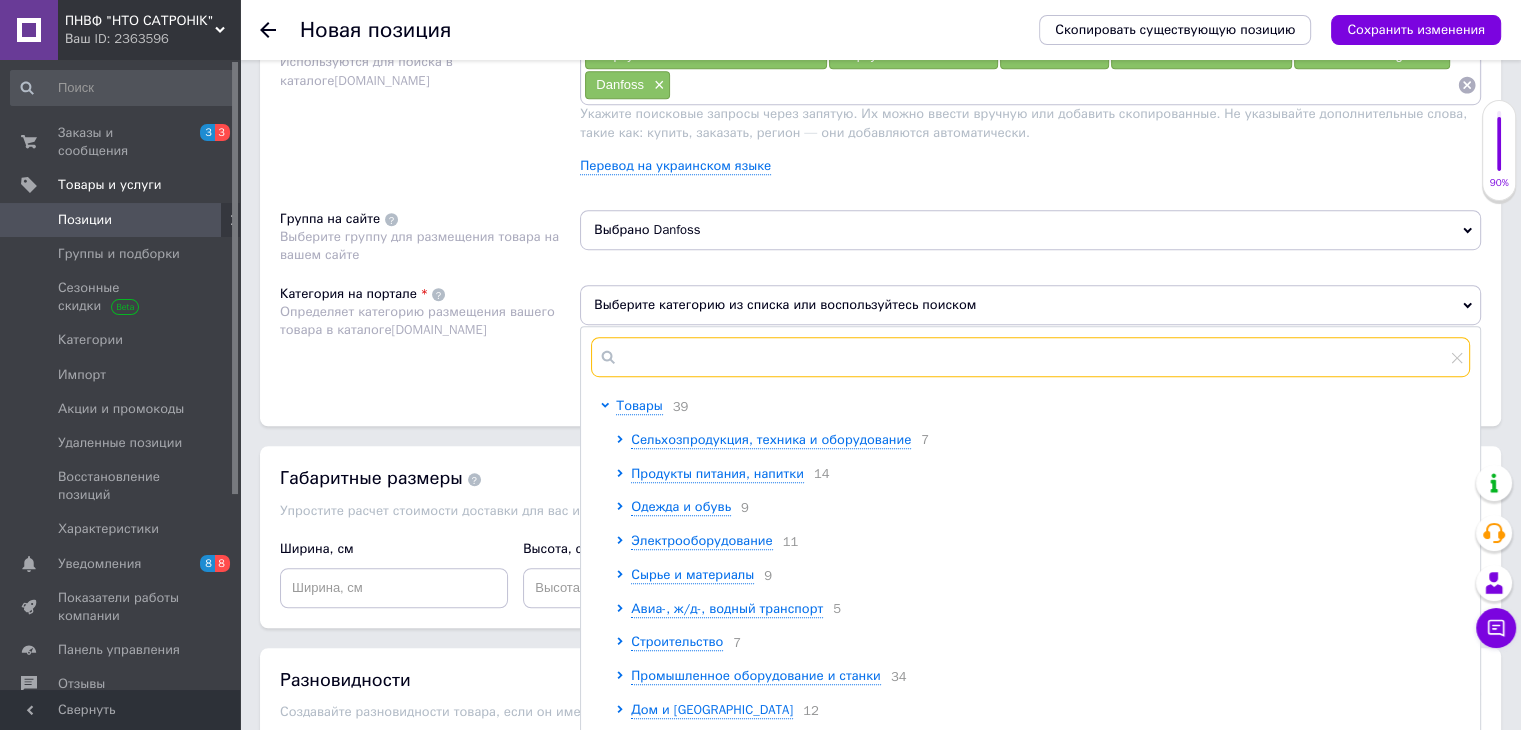 click at bounding box center [1030, 357] 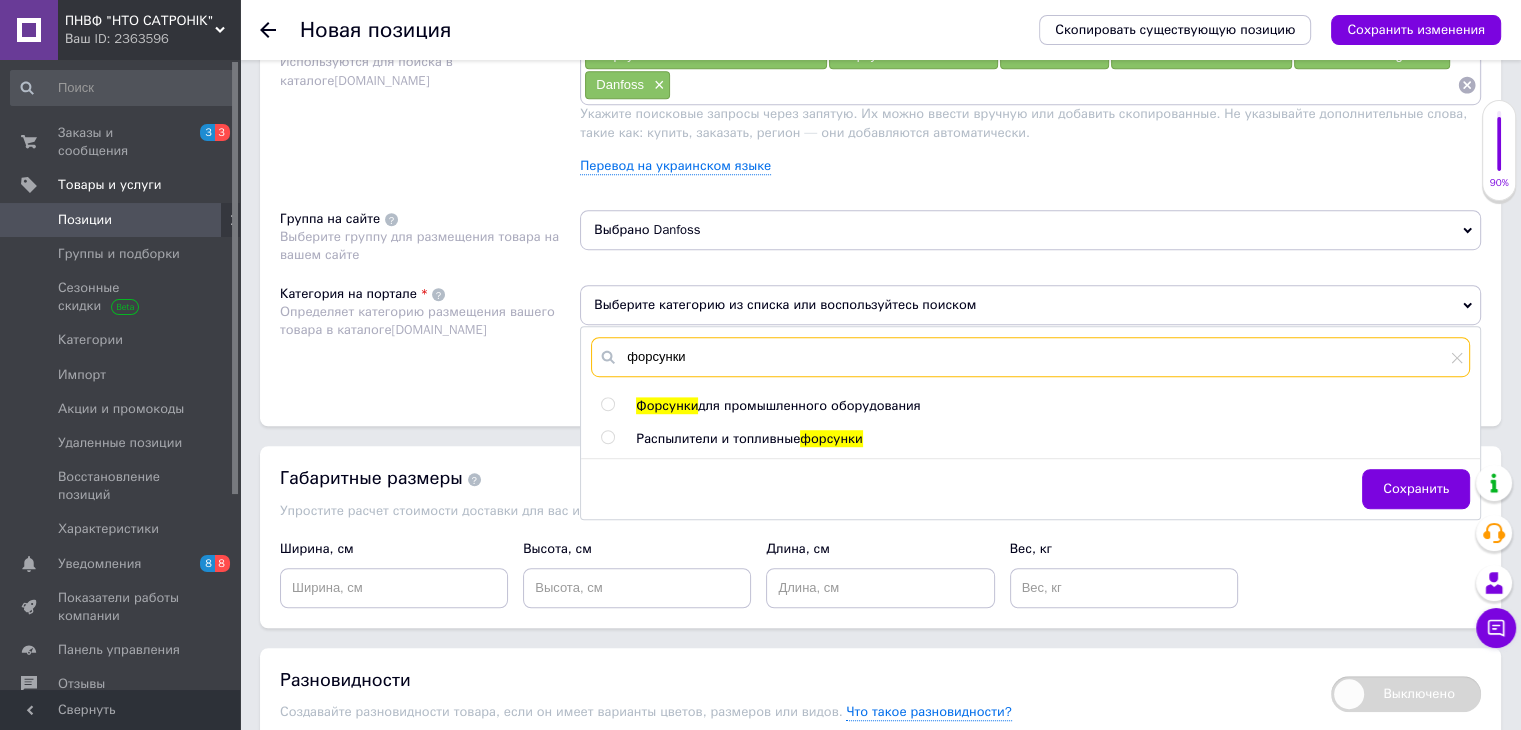 type on "форсунки" 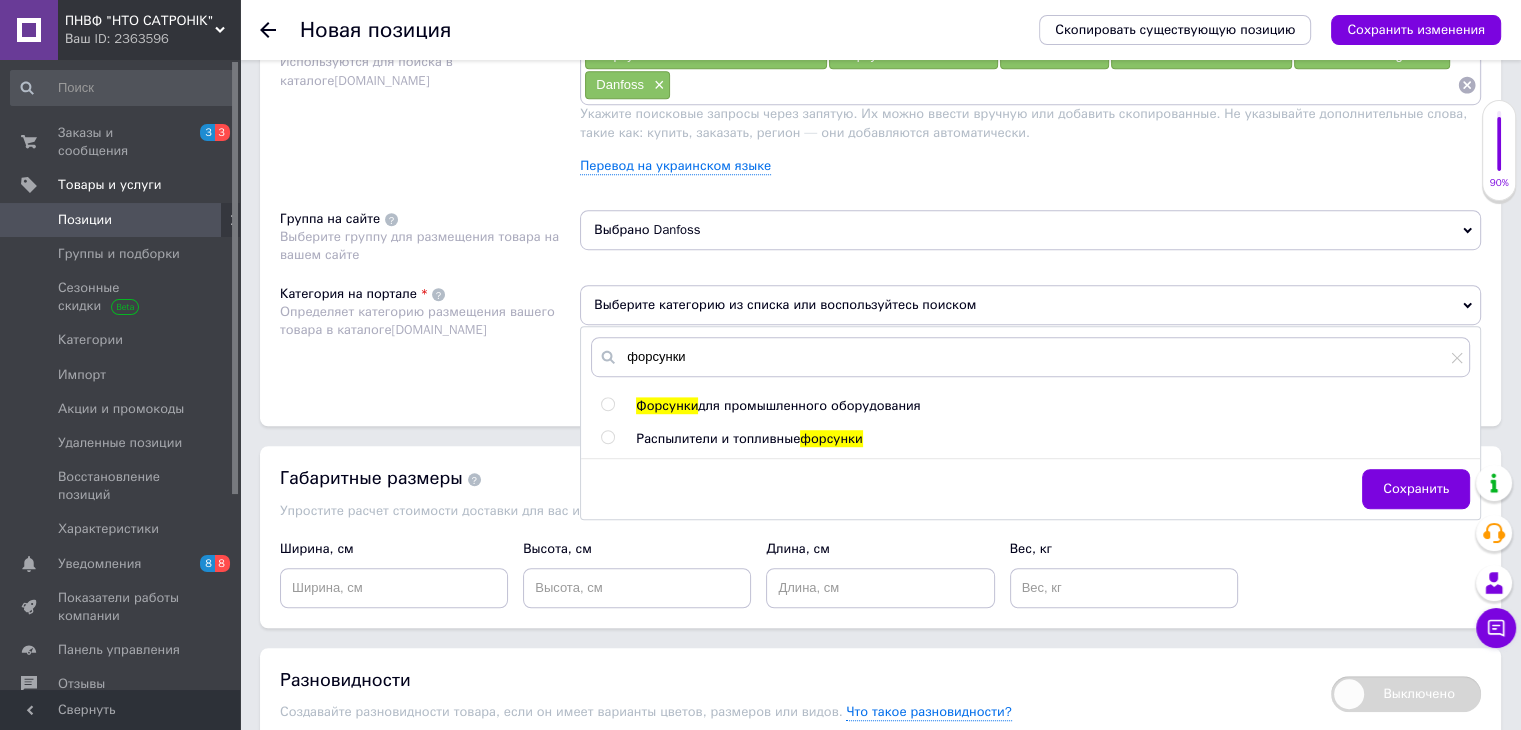 click at bounding box center [607, 437] 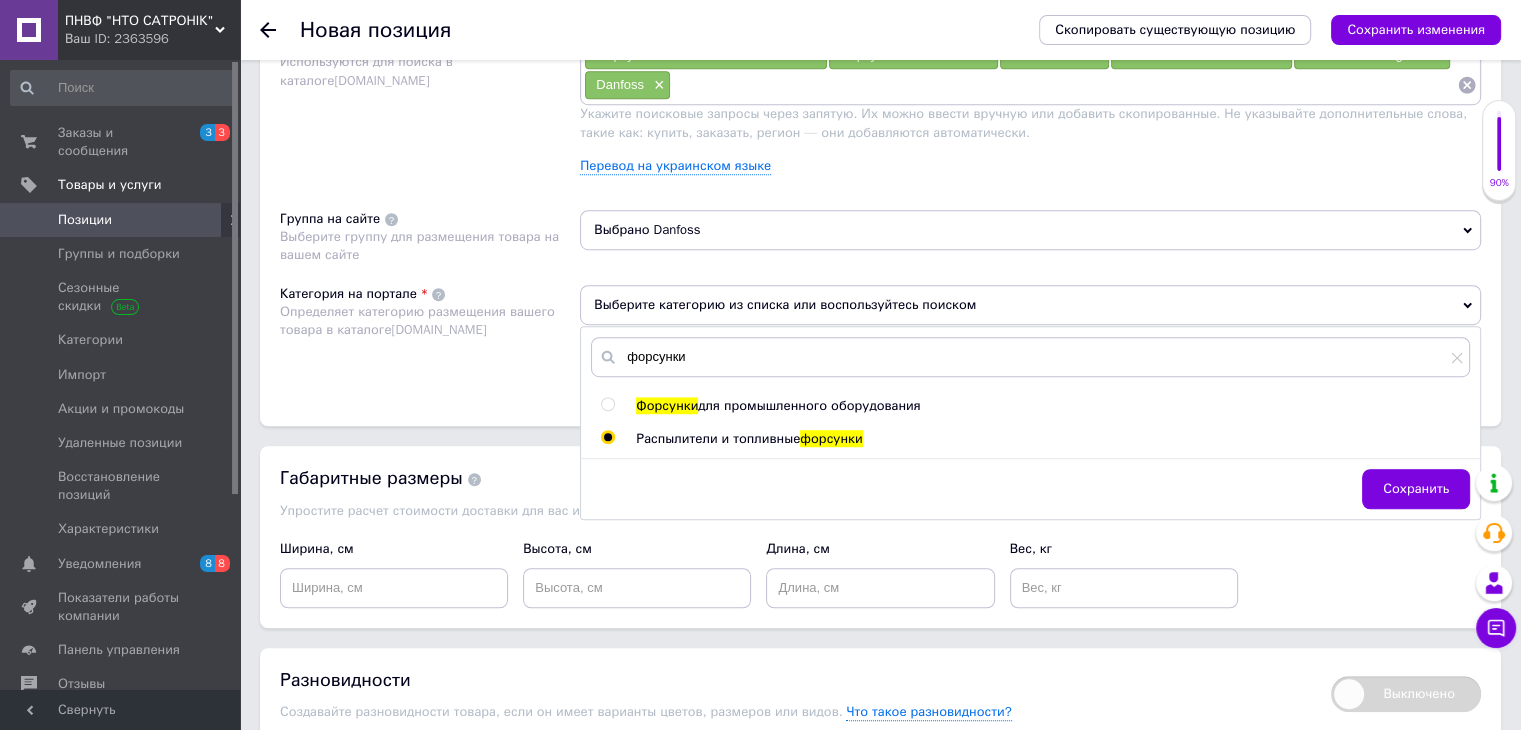 radio on "true" 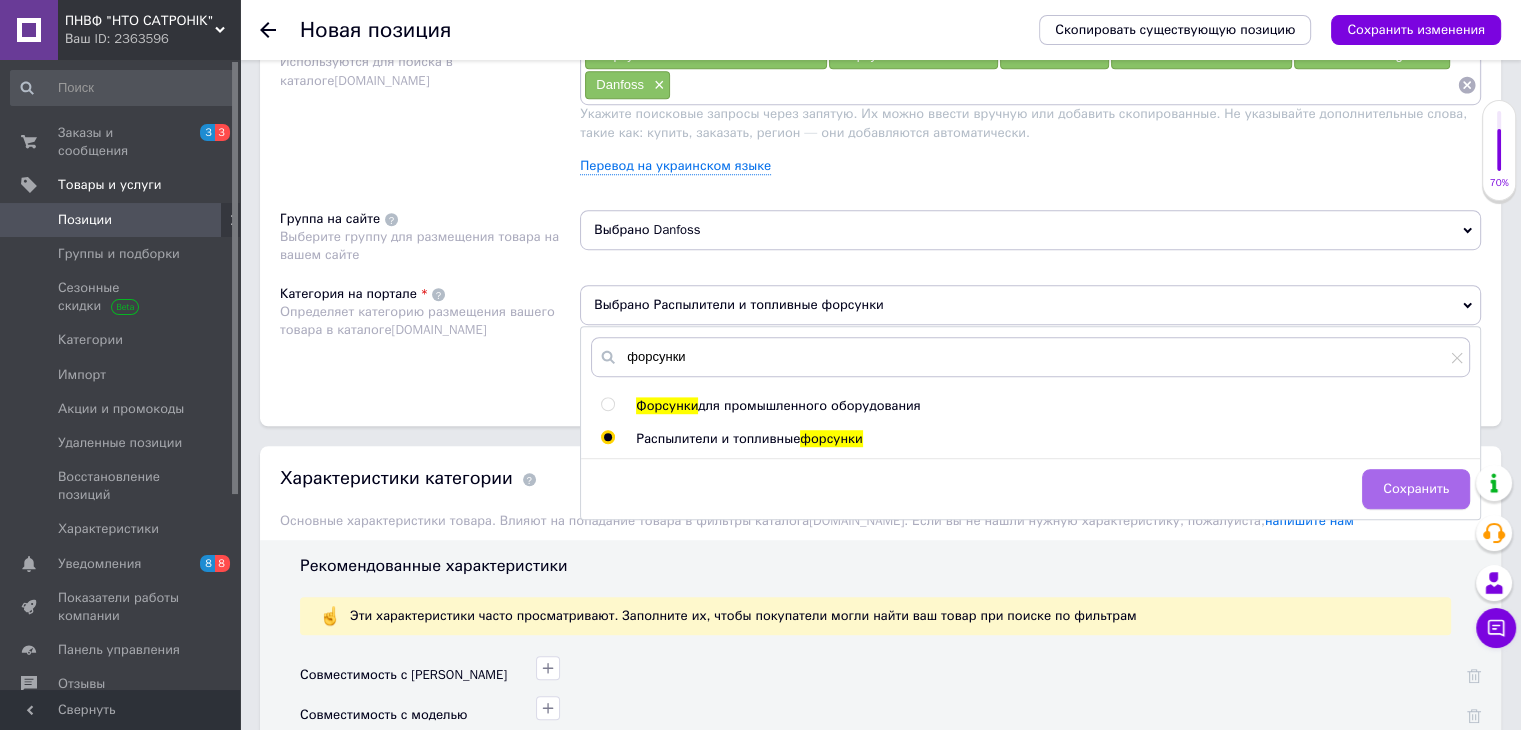 click on "Сохранить" at bounding box center (1416, 489) 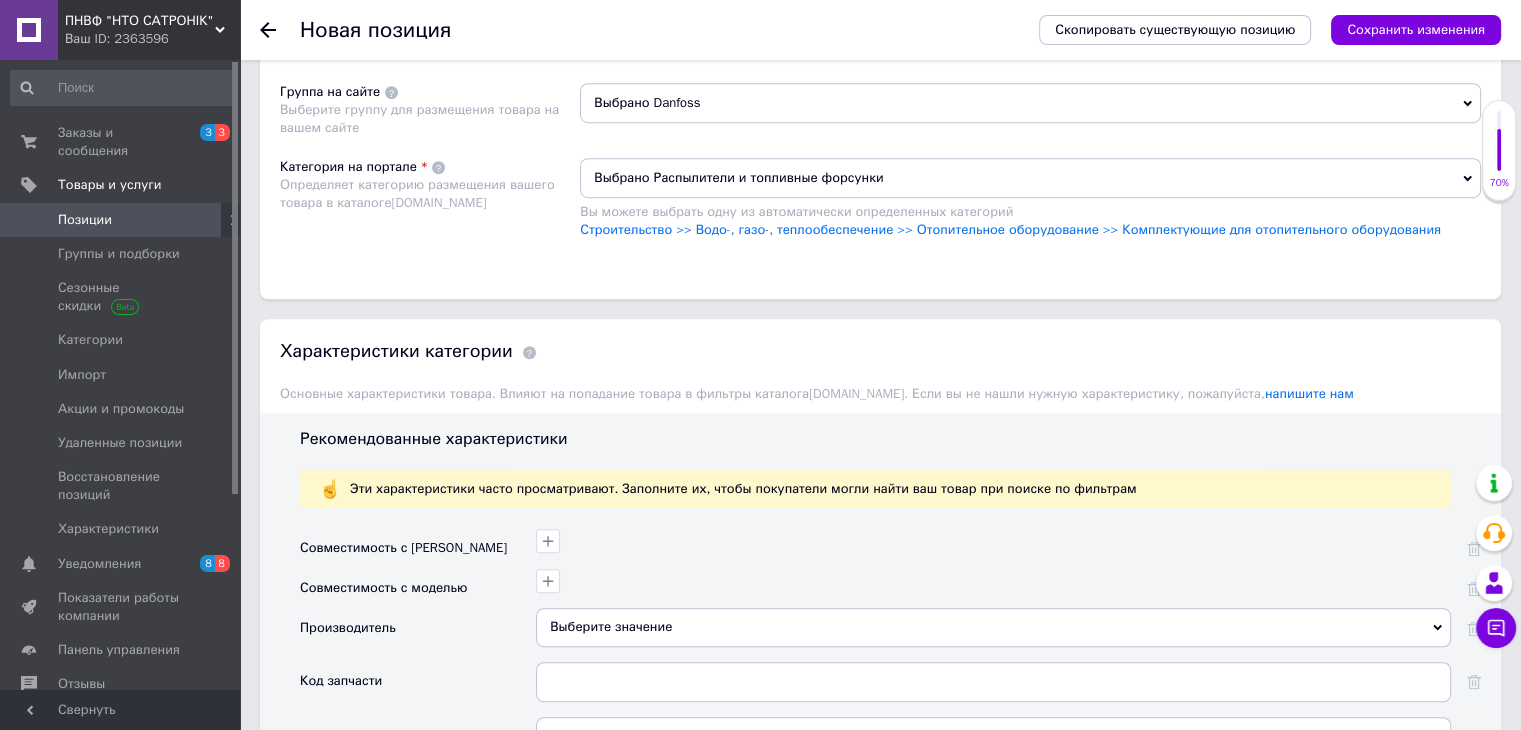 scroll, scrollTop: 1436, scrollLeft: 0, axis: vertical 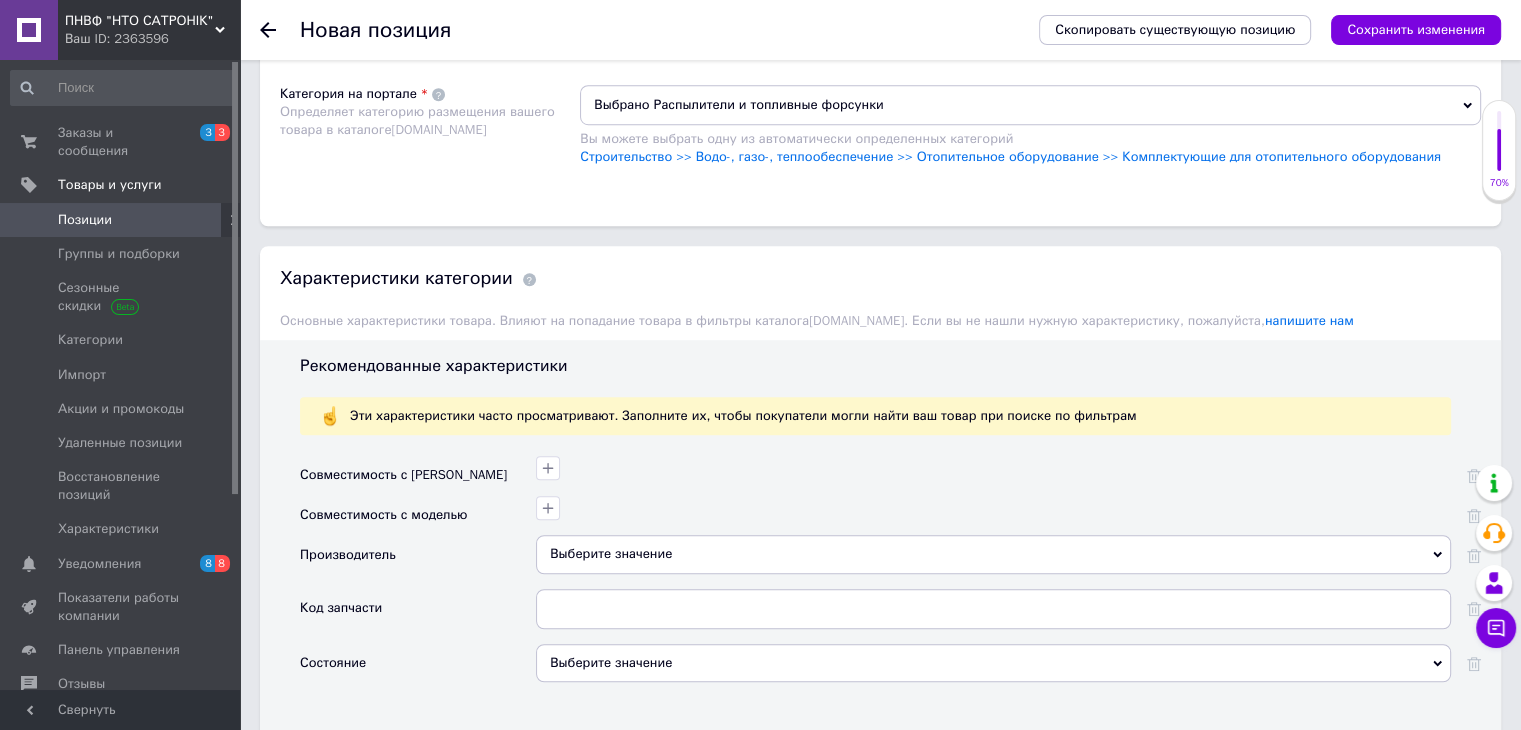 click on "Выберите значение" at bounding box center [993, 554] 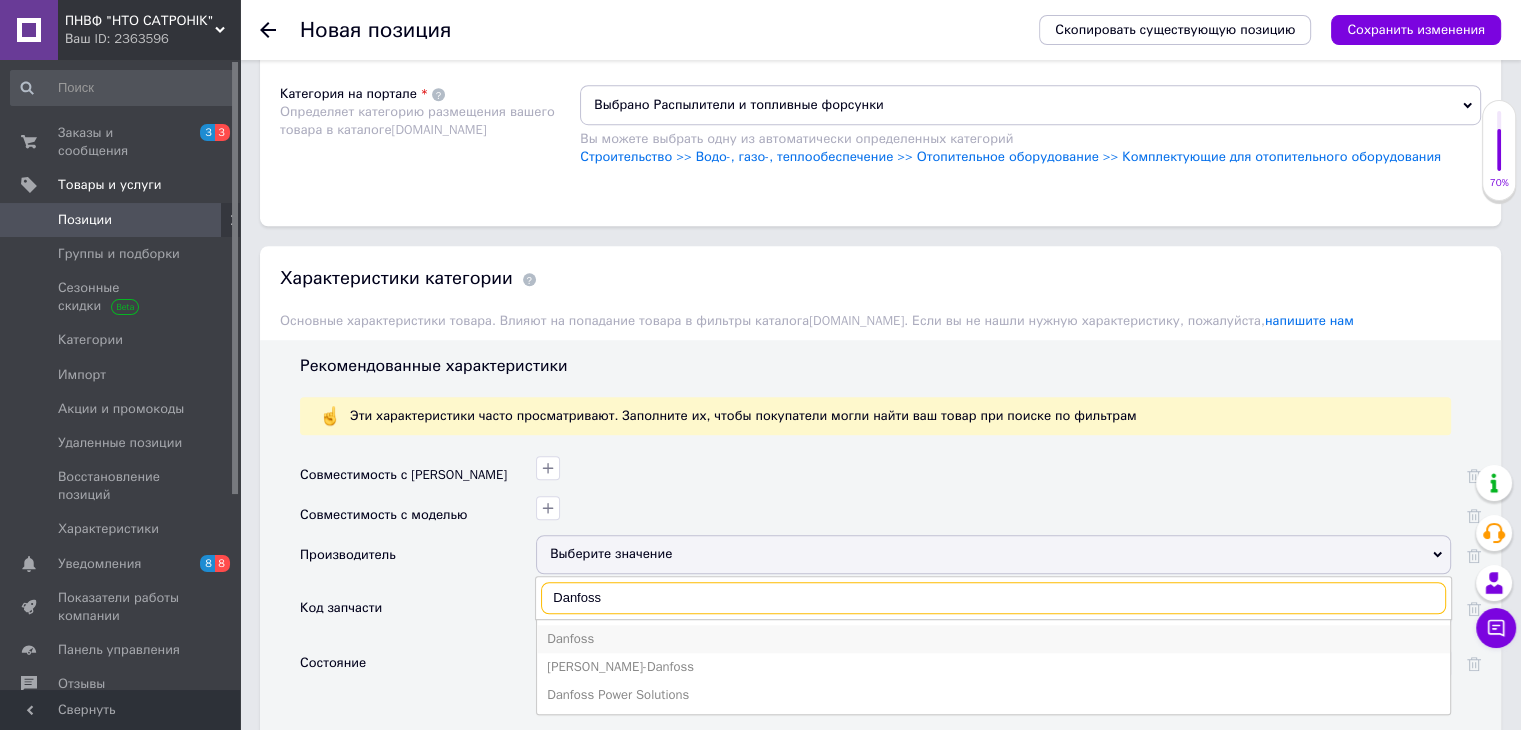 type on "Danfoss" 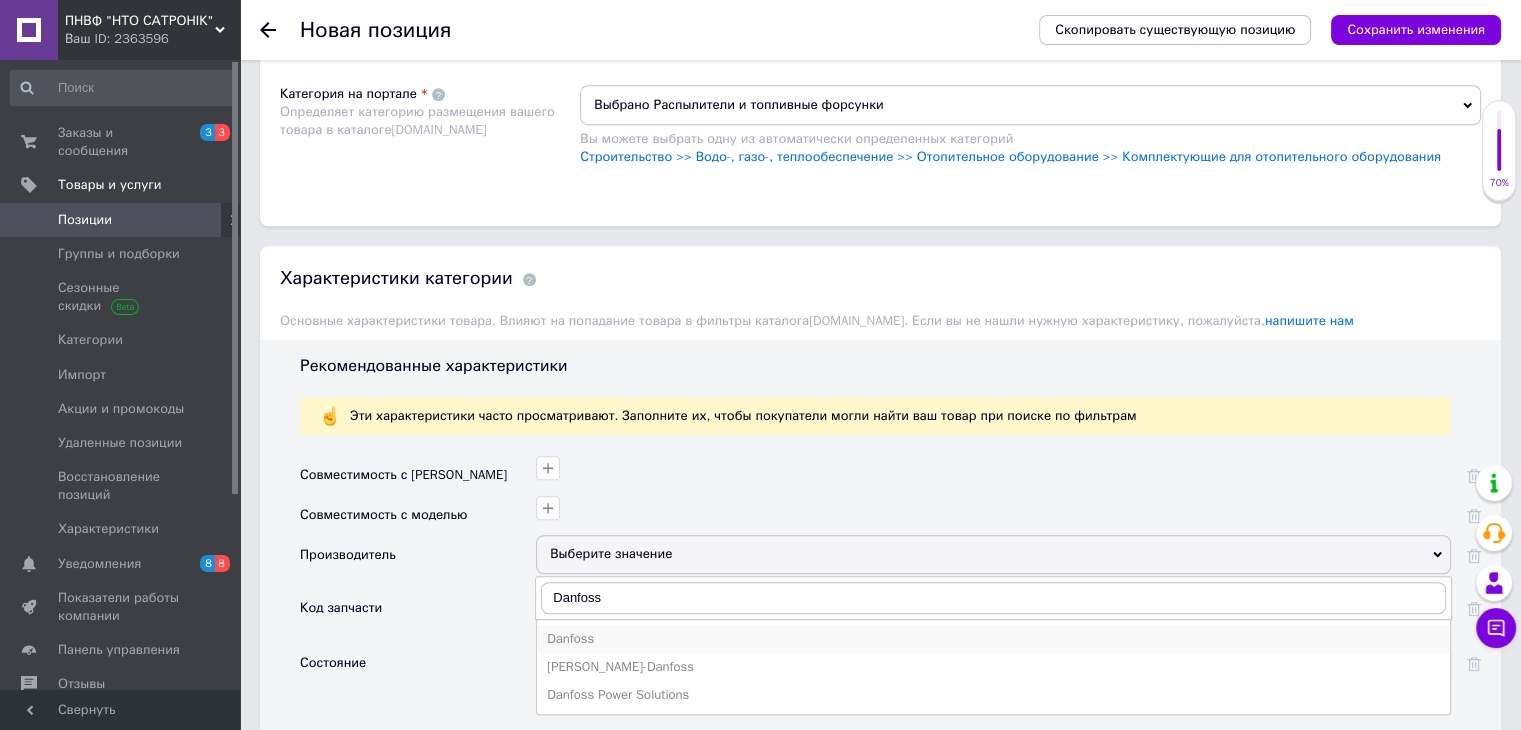 click on "Danfoss" at bounding box center [993, 639] 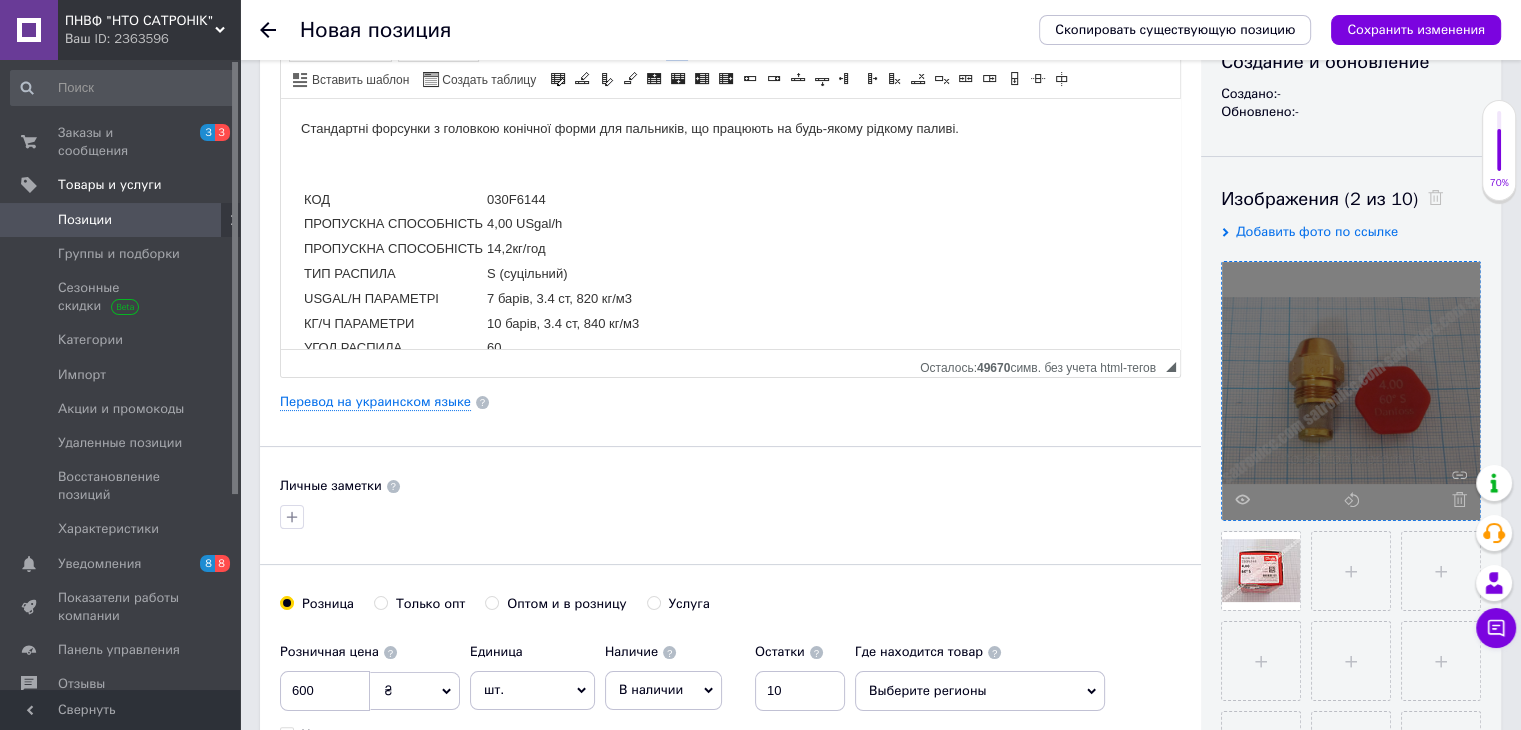 scroll, scrollTop: 0, scrollLeft: 0, axis: both 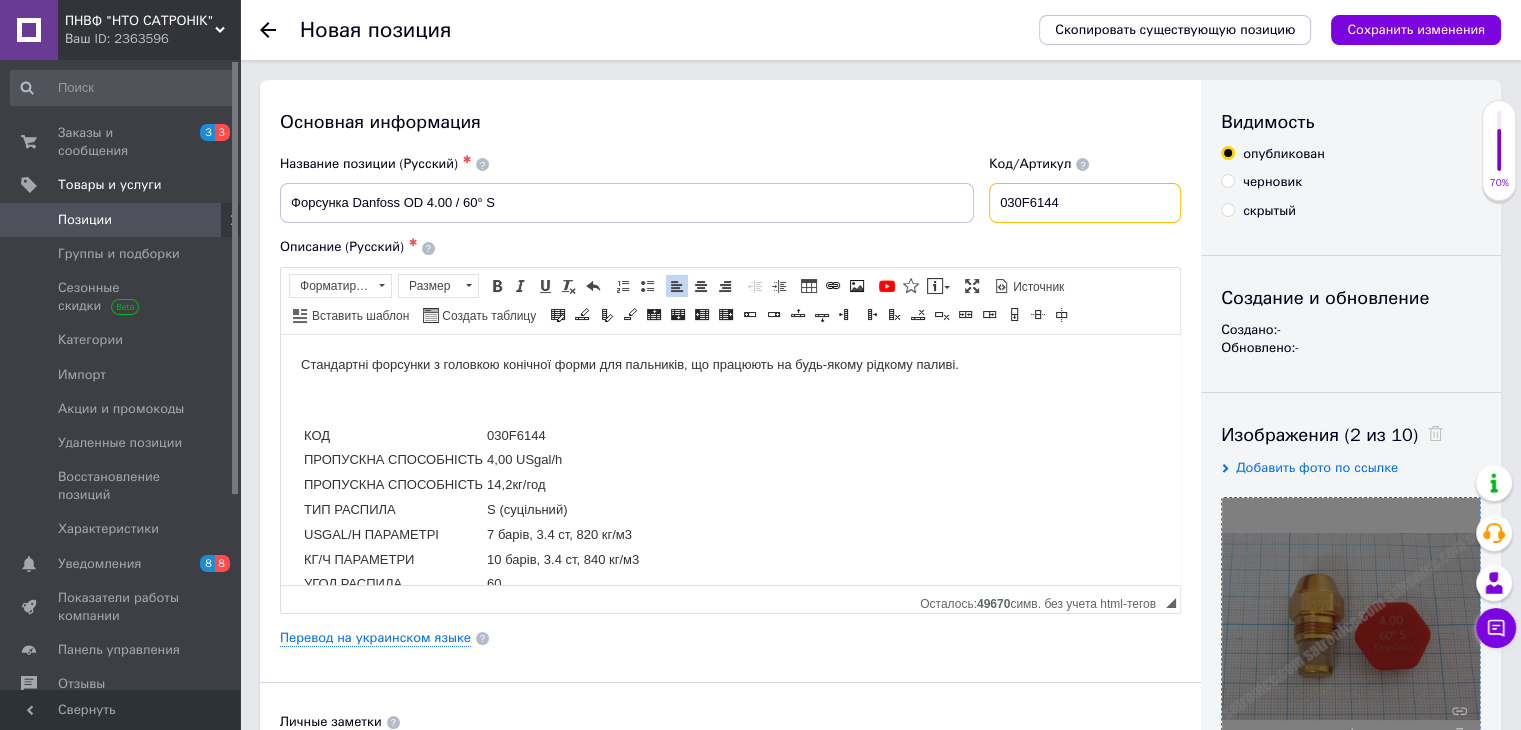 drag, startPoint x: 1076, startPoint y: 209, endPoint x: 1005, endPoint y: 211, distance: 71.02816 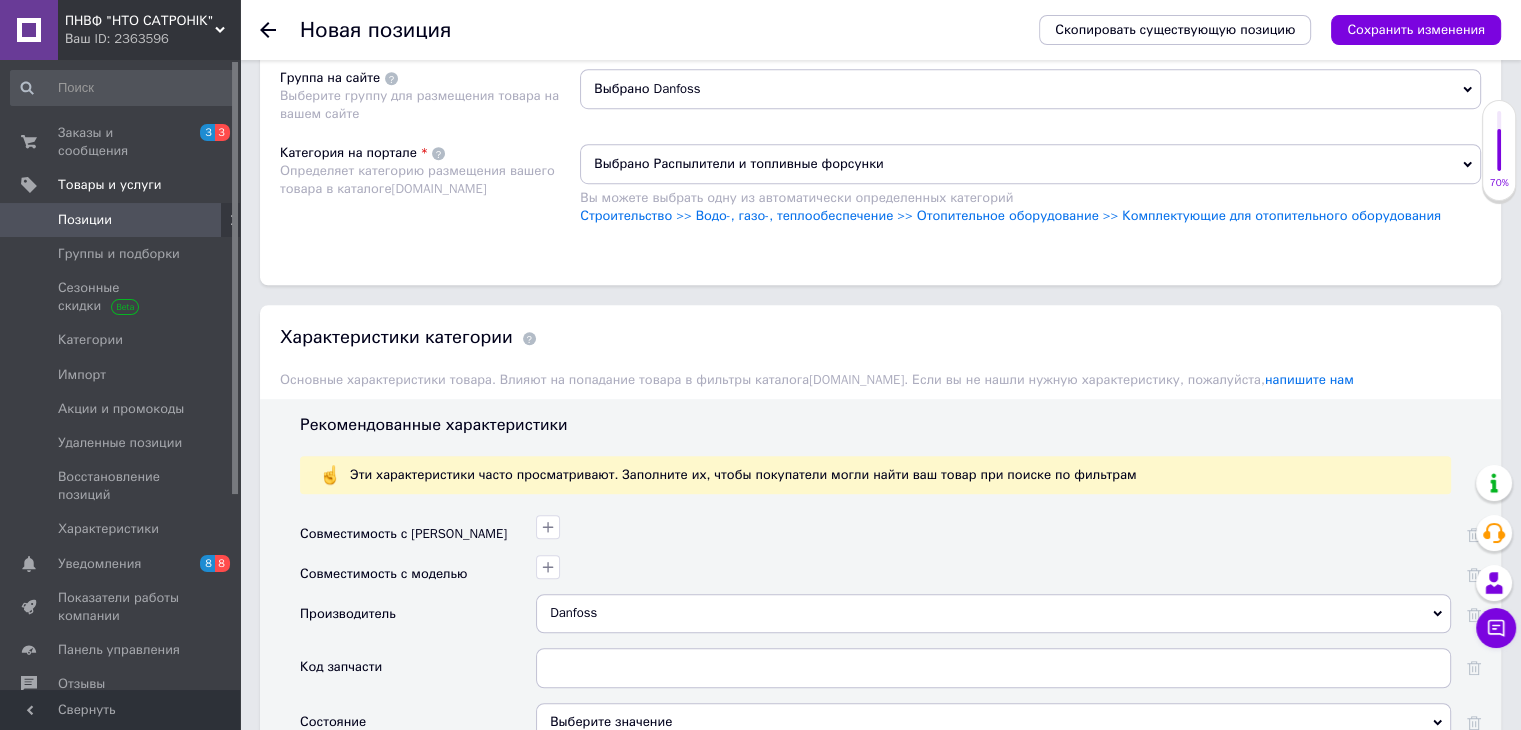 scroll, scrollTop: 1500, scrollLeft: 0, axis: vertical 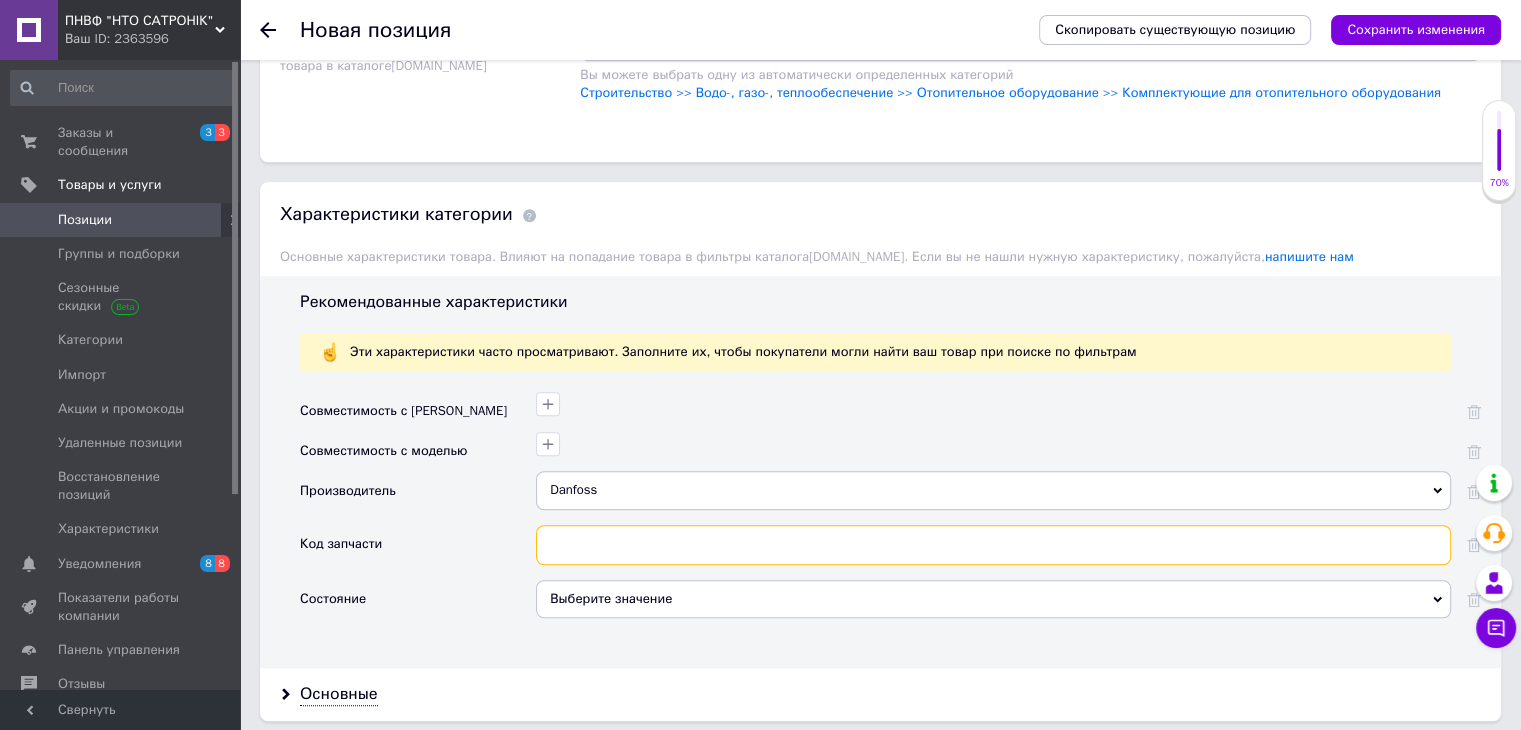 click at bounding box center (993, 545) 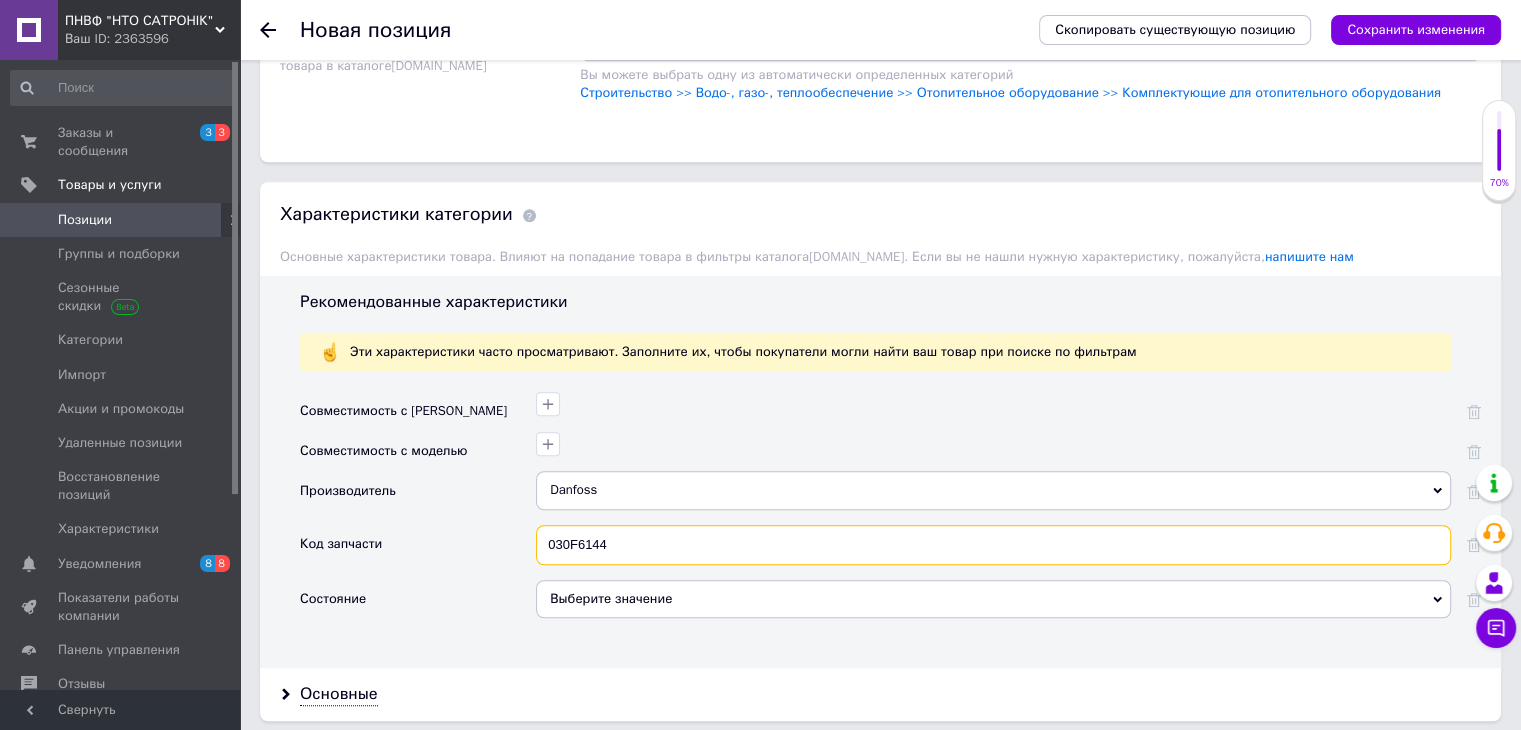 type on "030F6144" 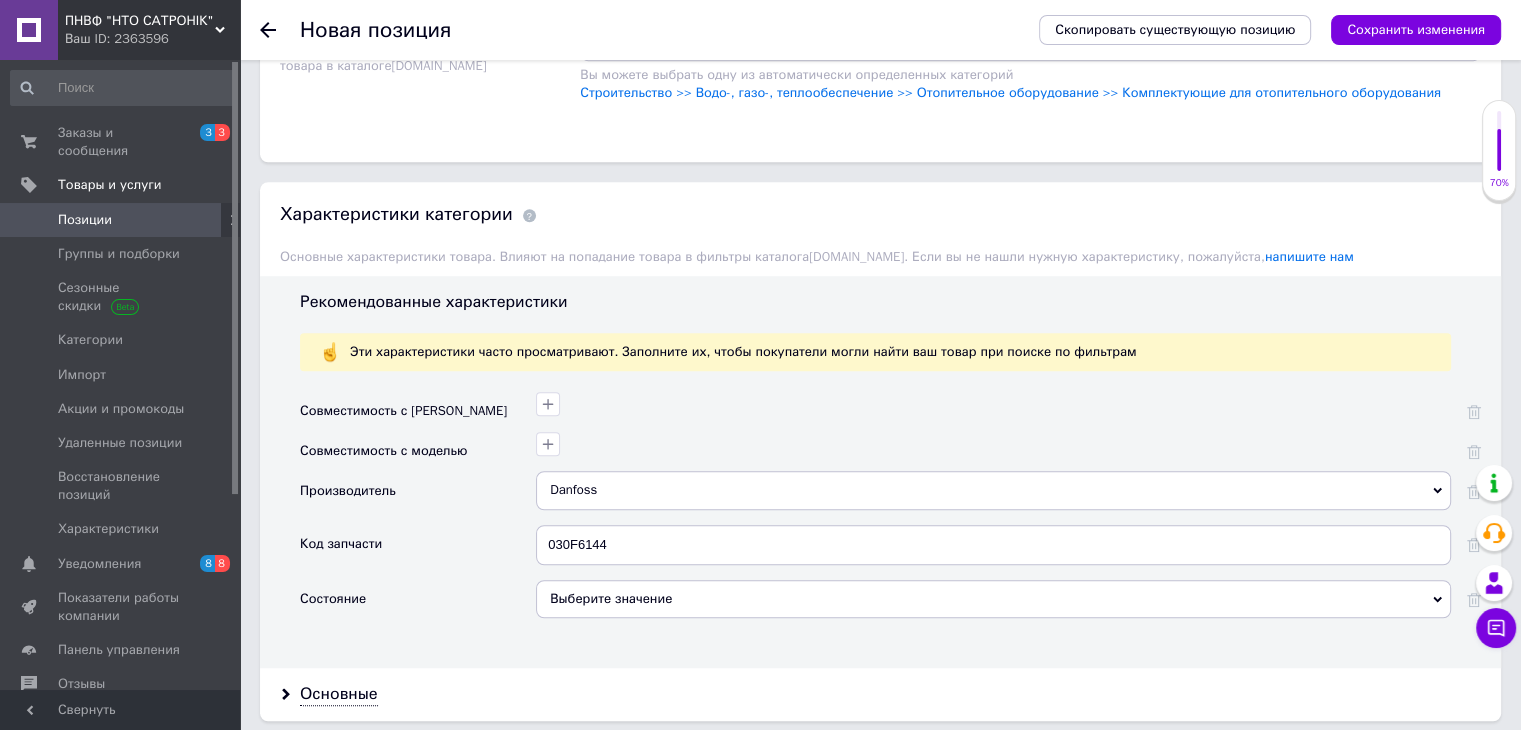 click on "Выберите значение" at bounding box center [993, 599] 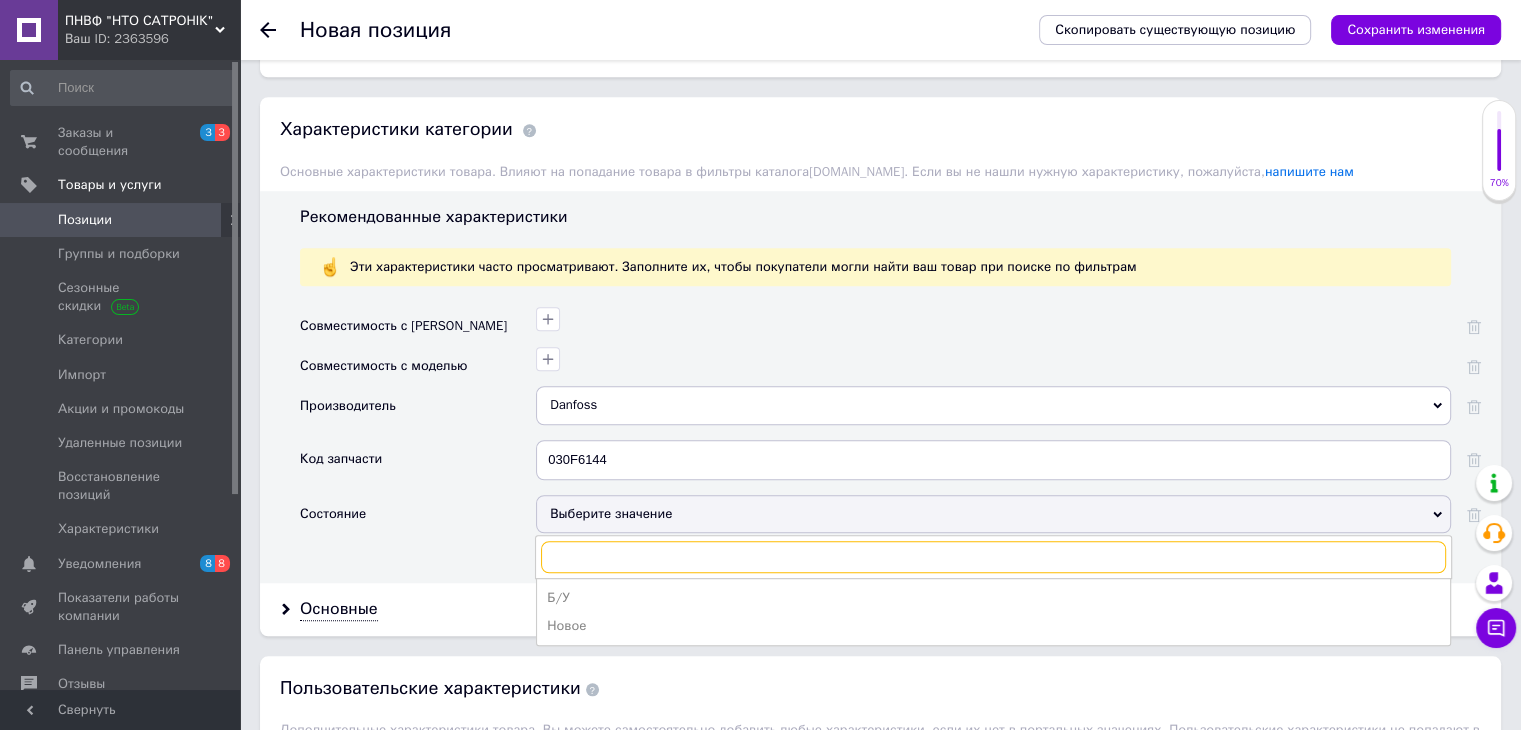 scroll, scrollTop: 1800, scrollLeft: 0, axis: vertical 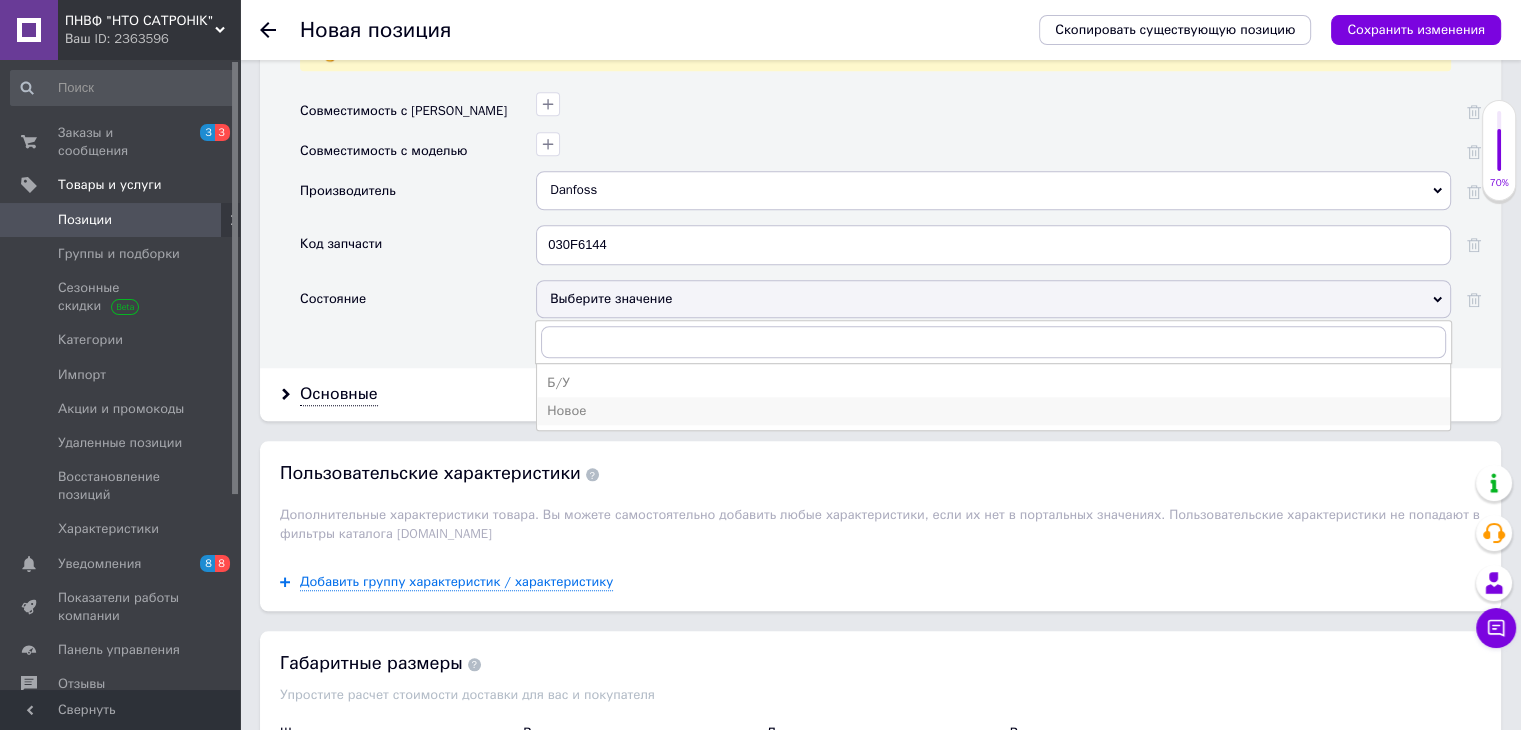 click on "Новое" at bounding box center (993, 411) 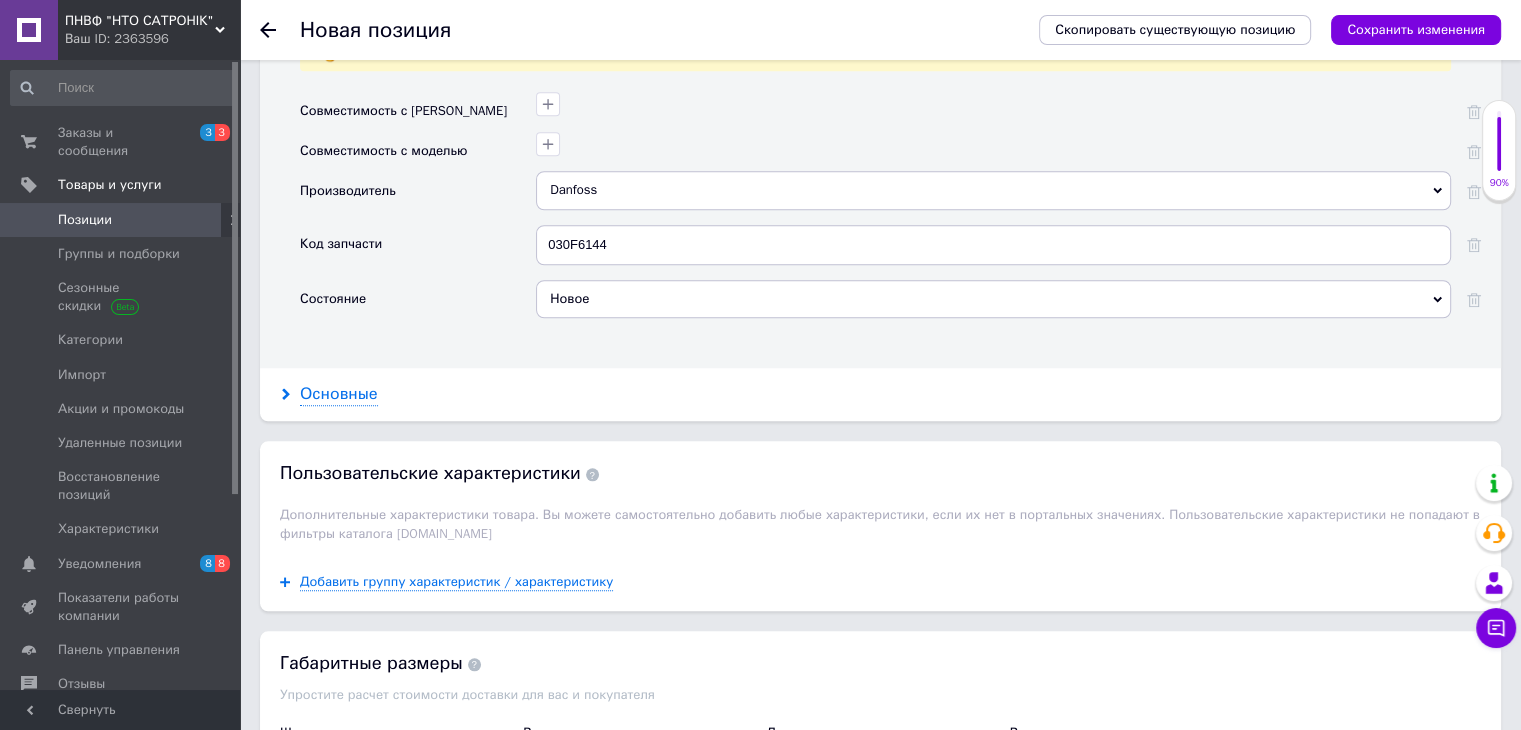 click on "Основные" at bounding box center [339, 394] 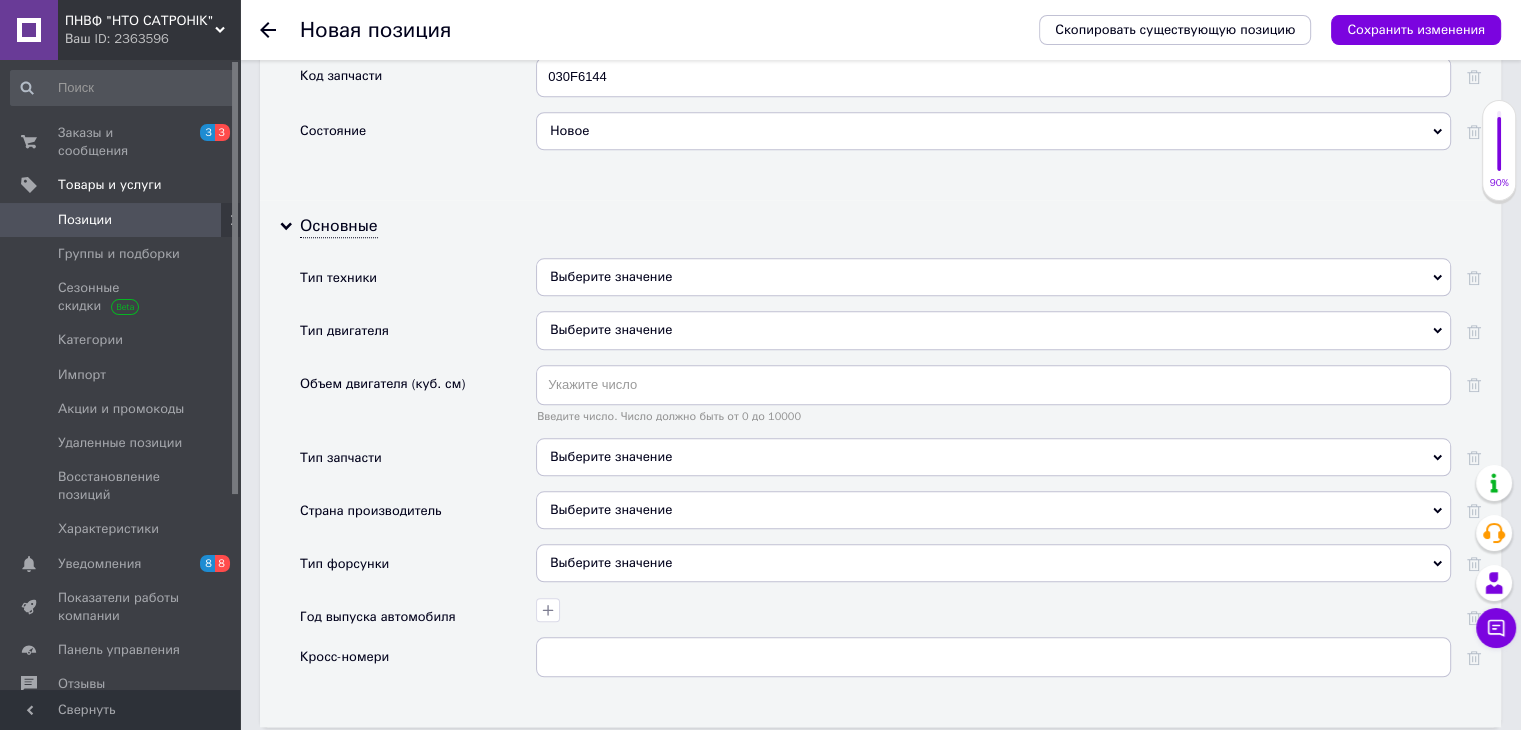 scroll, scrollTop: 2000, scrollLeft: 0, axis: vertical 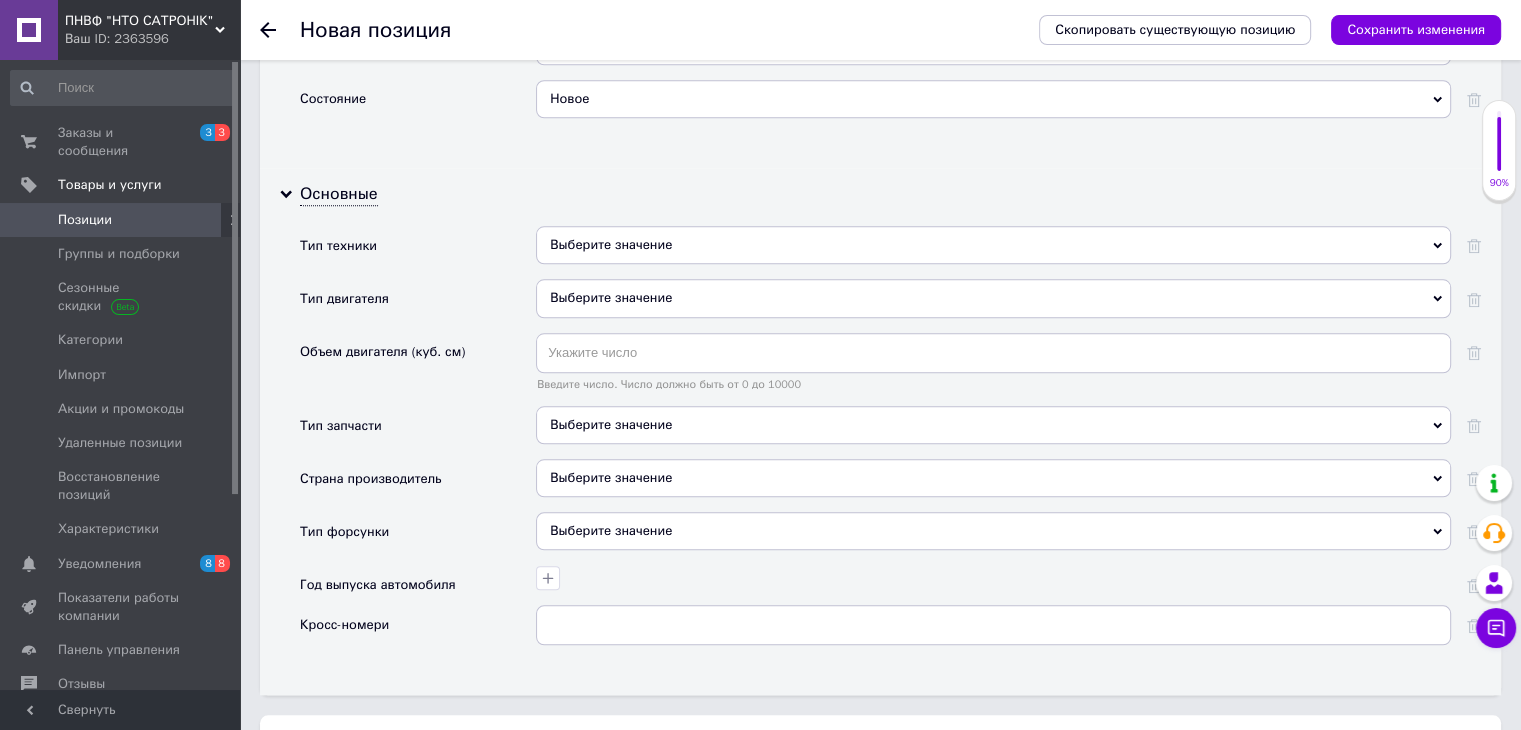 click on "Выберите значение" at bounding box center (993, 478) 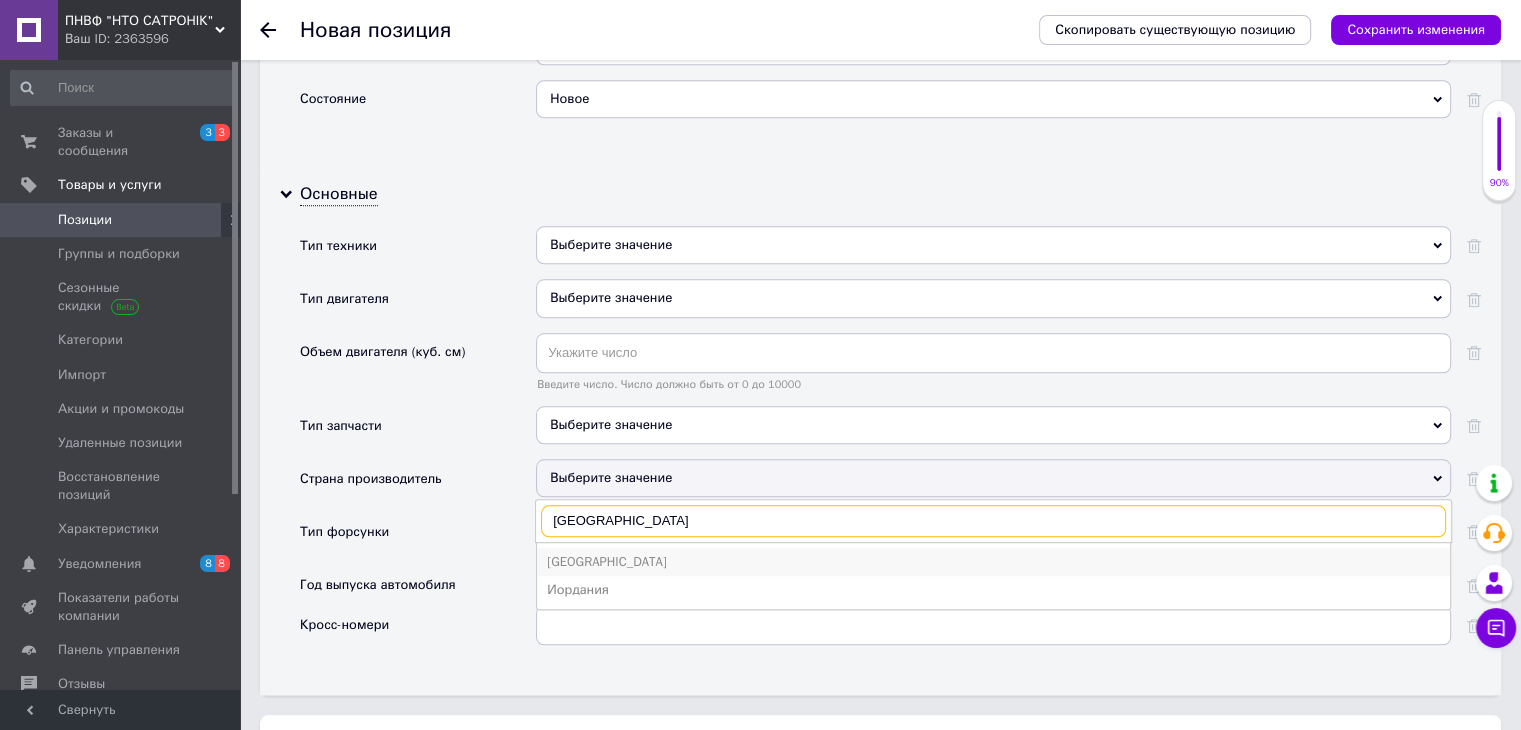 type on "[GEOGRAPHIC_DATA]" 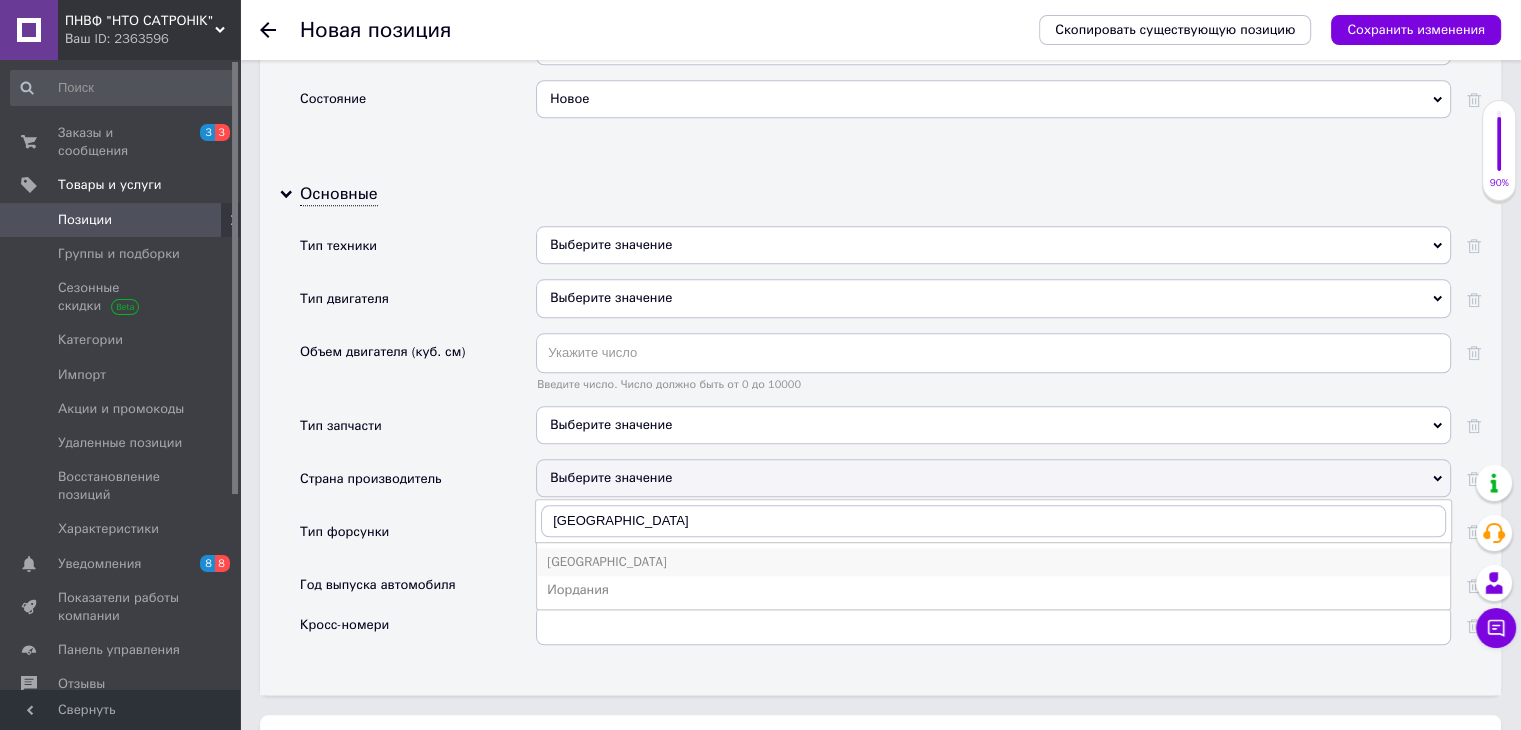click on "[GEOGRAPHIC_DATA]" at bounding box center [993, 562] 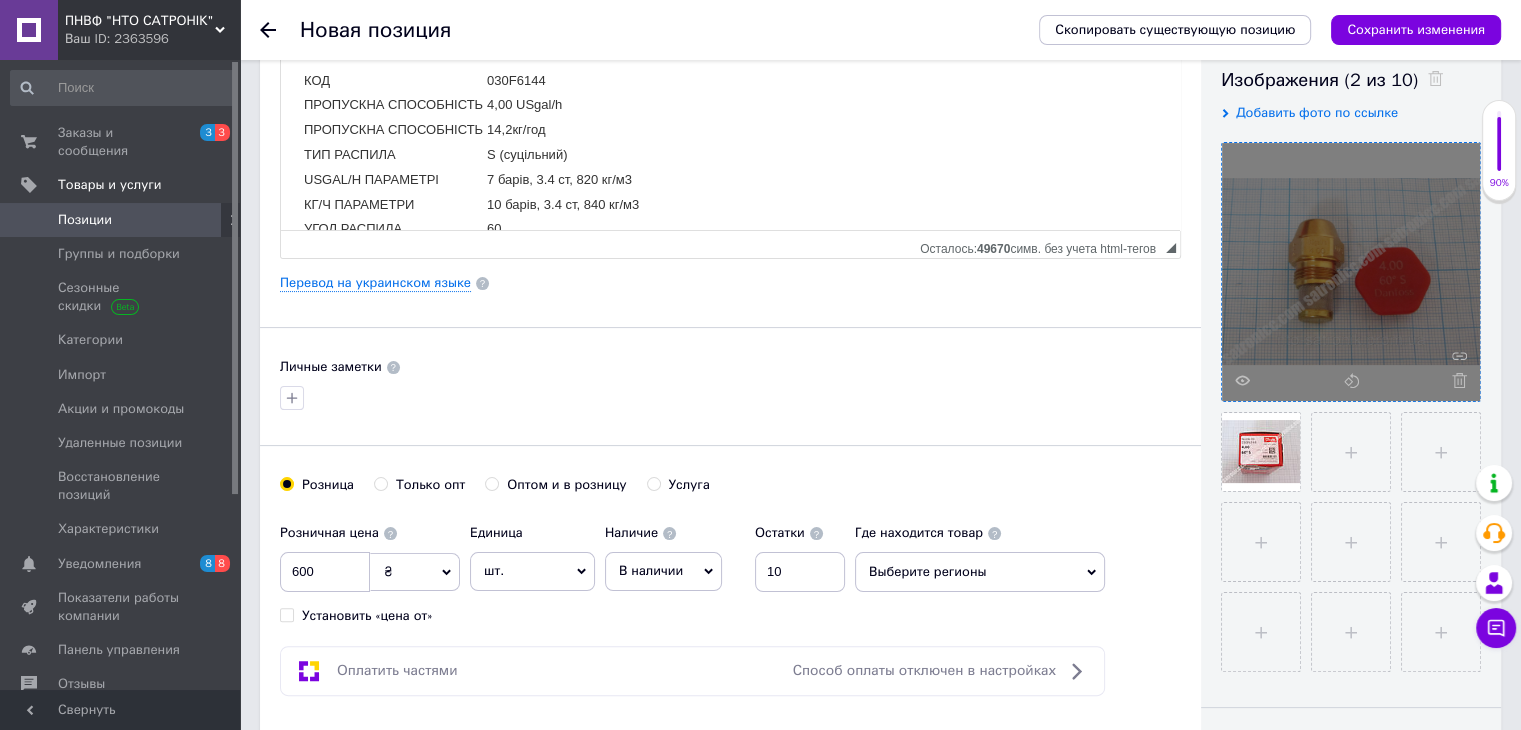 scroll, scrollTop: 0, scrollLeft: 0, axis: both 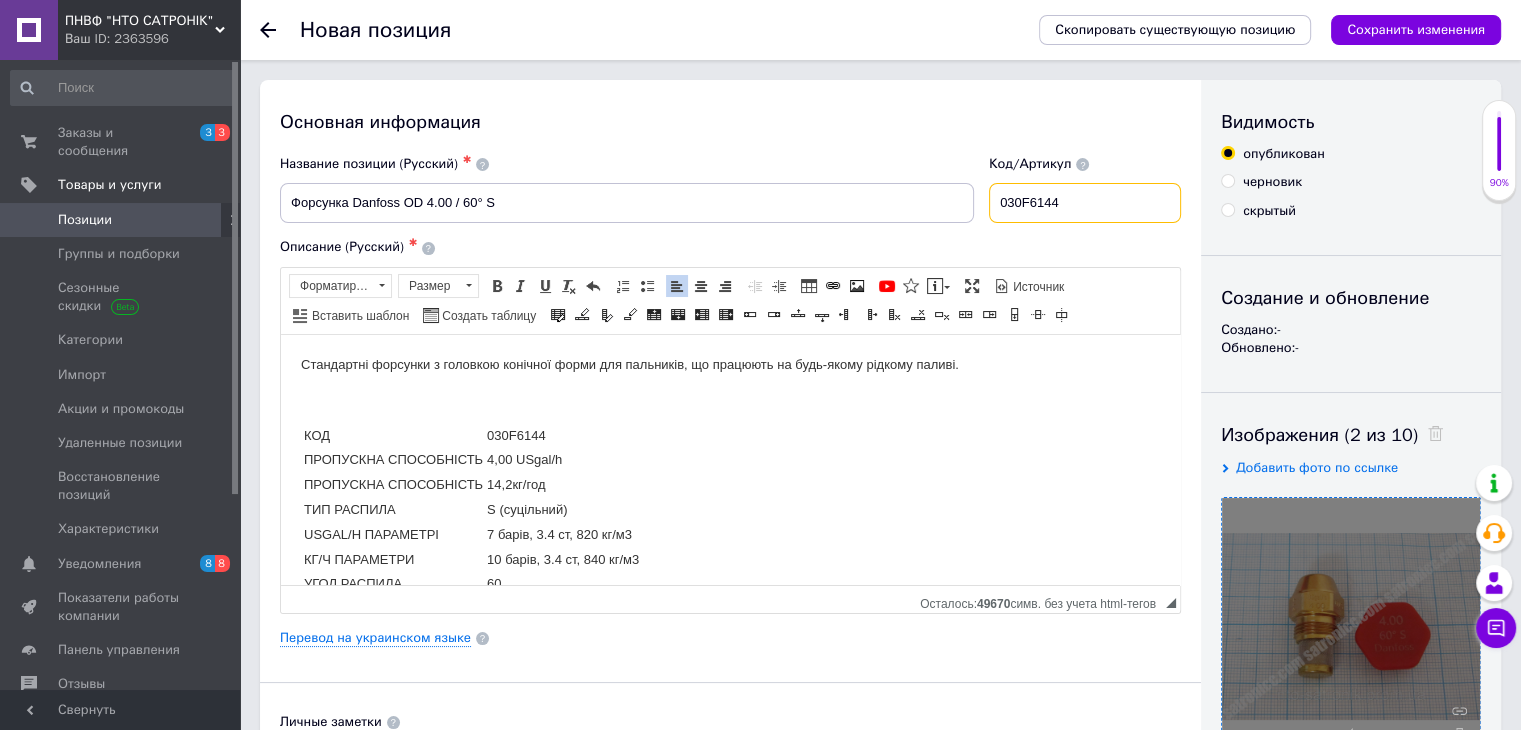 drag, startPoint x: 1117, startPoint y: 202, endPoint x: 1010, endPoint y: 203, distance: 107.00467 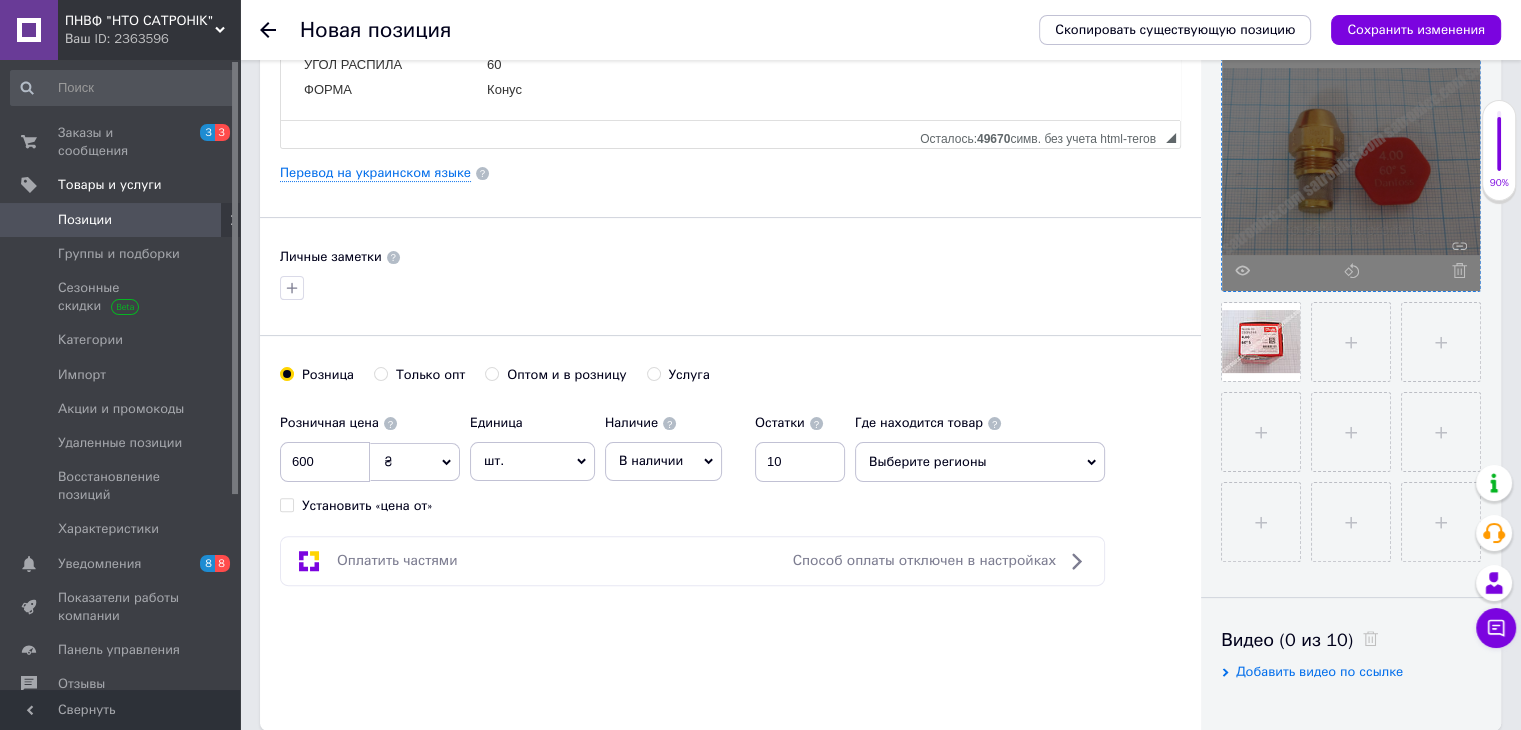 scroll, scrollTop: 800, scrollLeft: 0, axis: vertical 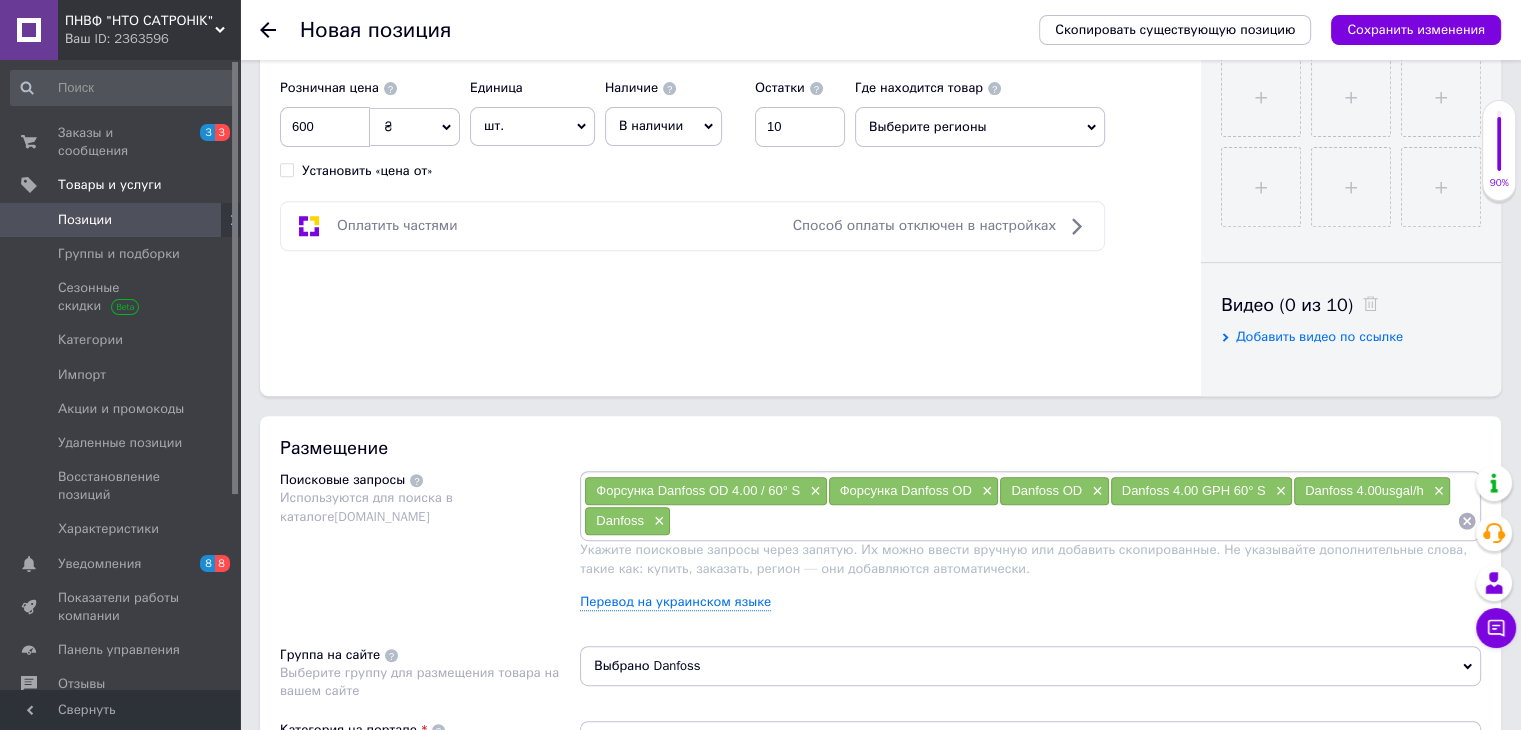 click at bounding box center [1064, 521] 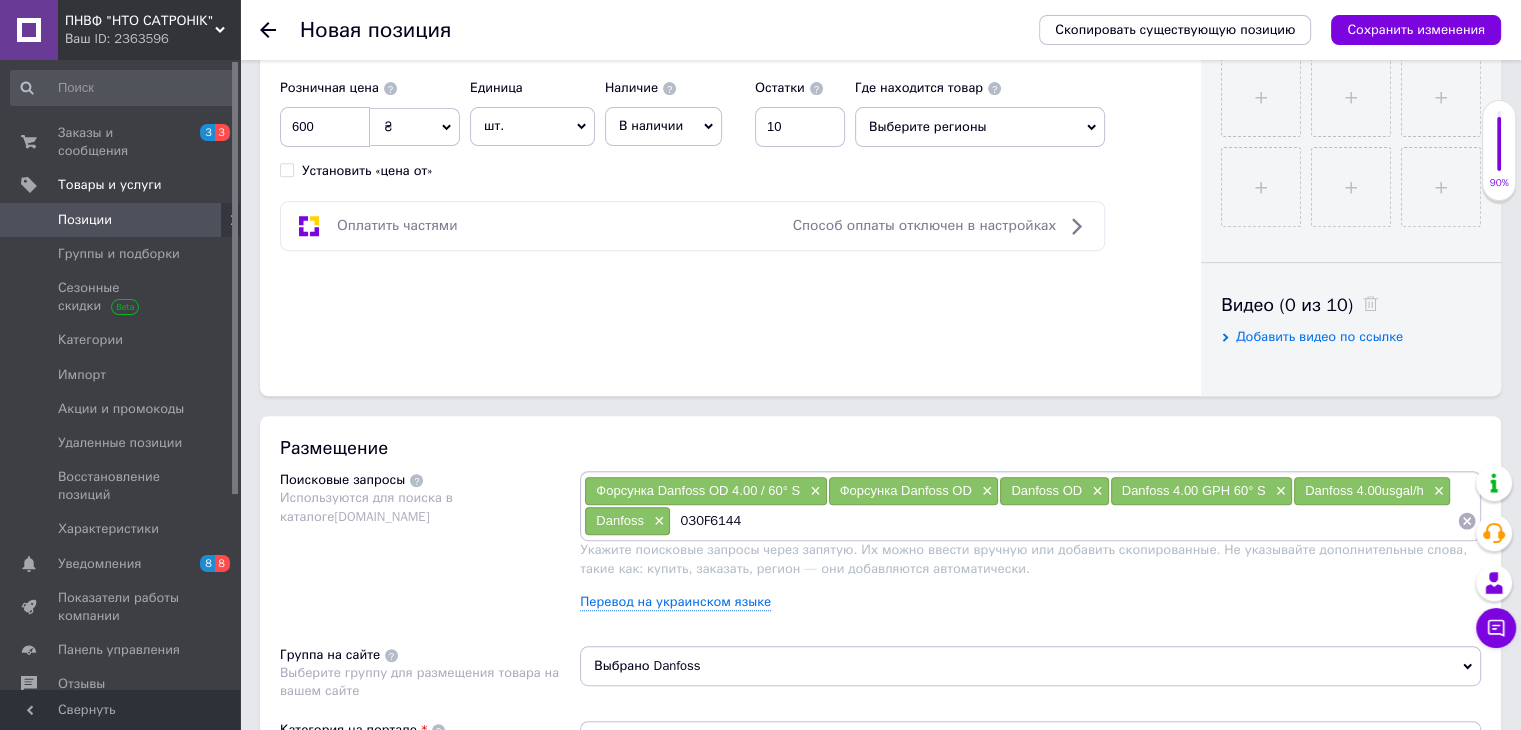 type 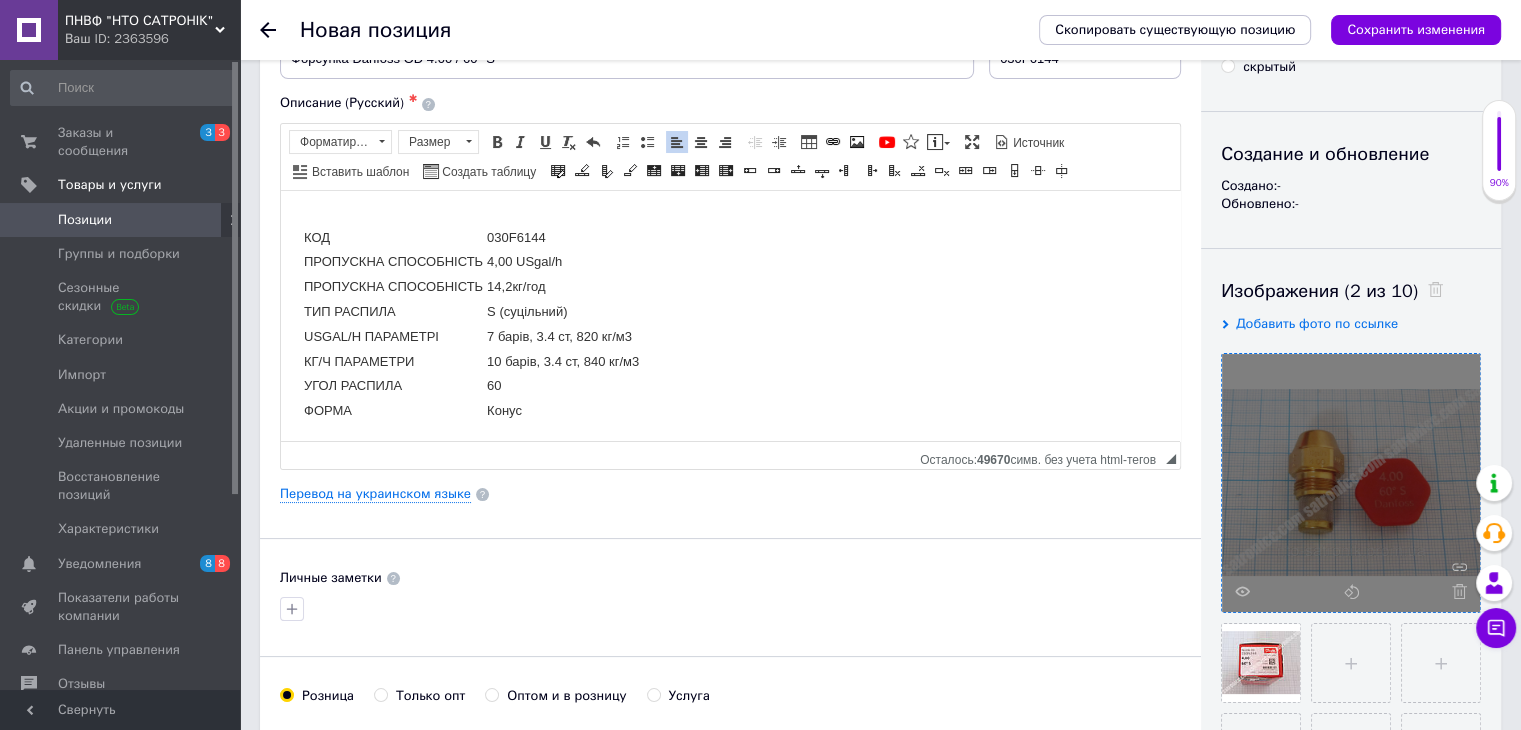 scroll, scrollTop: 0, scrollLeft: 0, axis: both 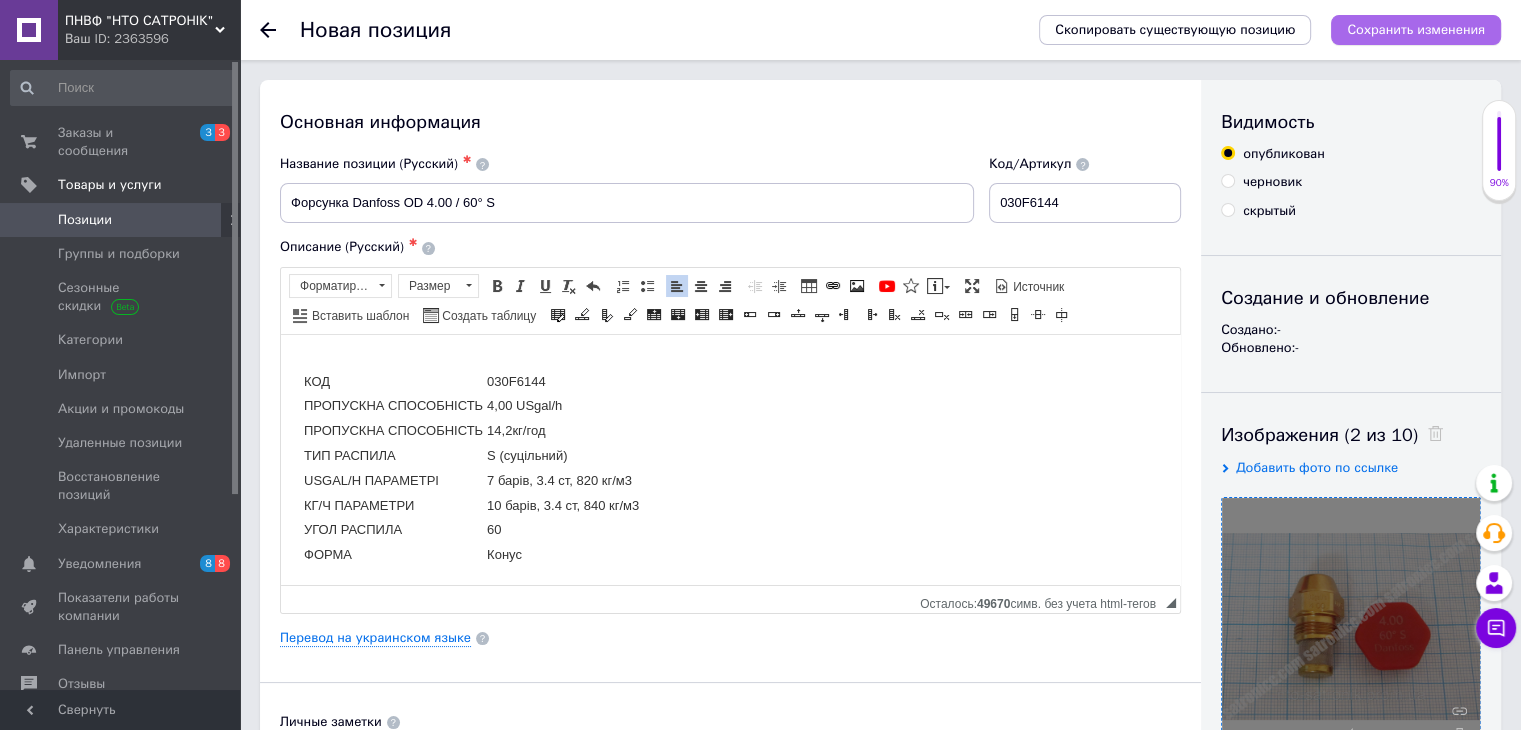 click on "Сохранить изменения" at bounding box center (1416, 29) 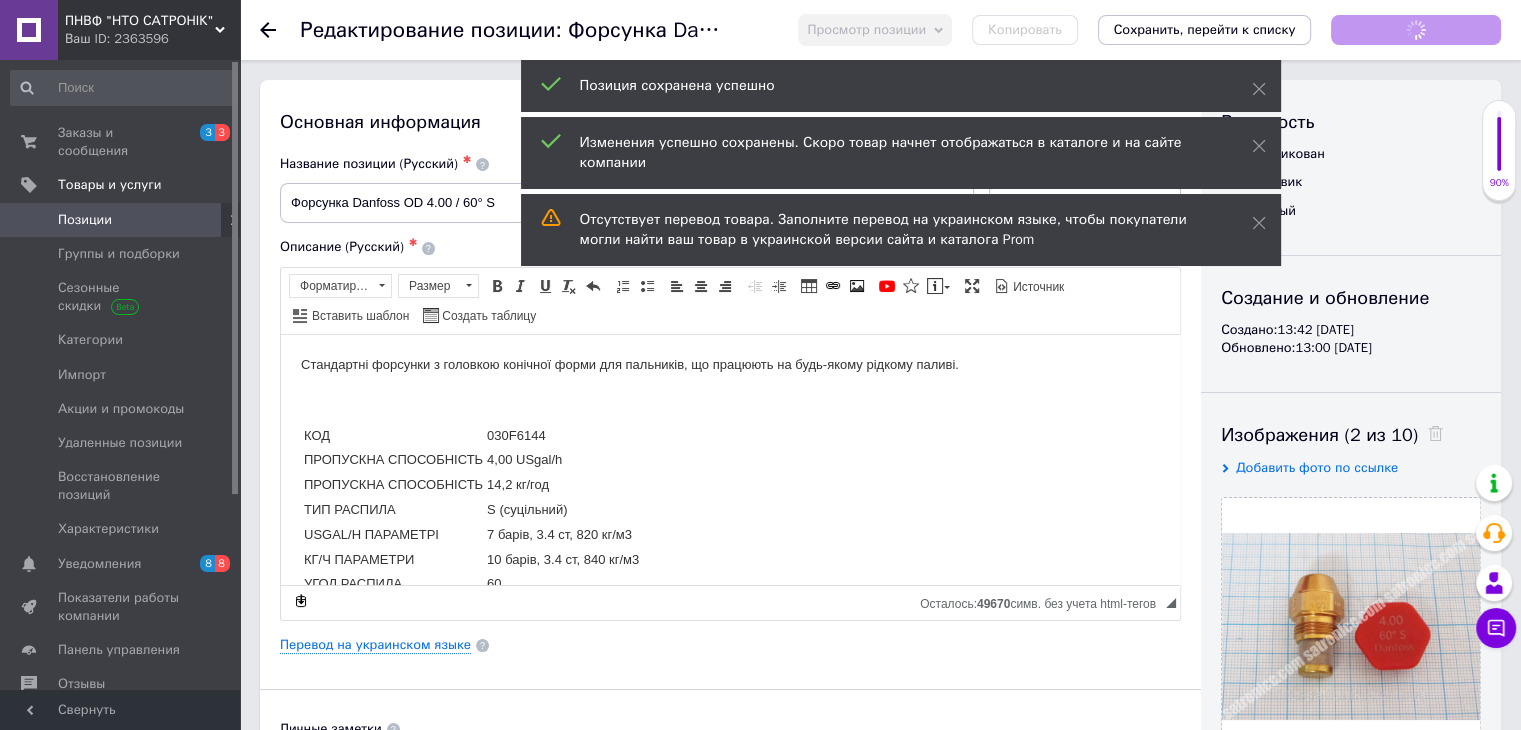 scroll, scrollTop: 0, scrollLeft: 0, axis: both 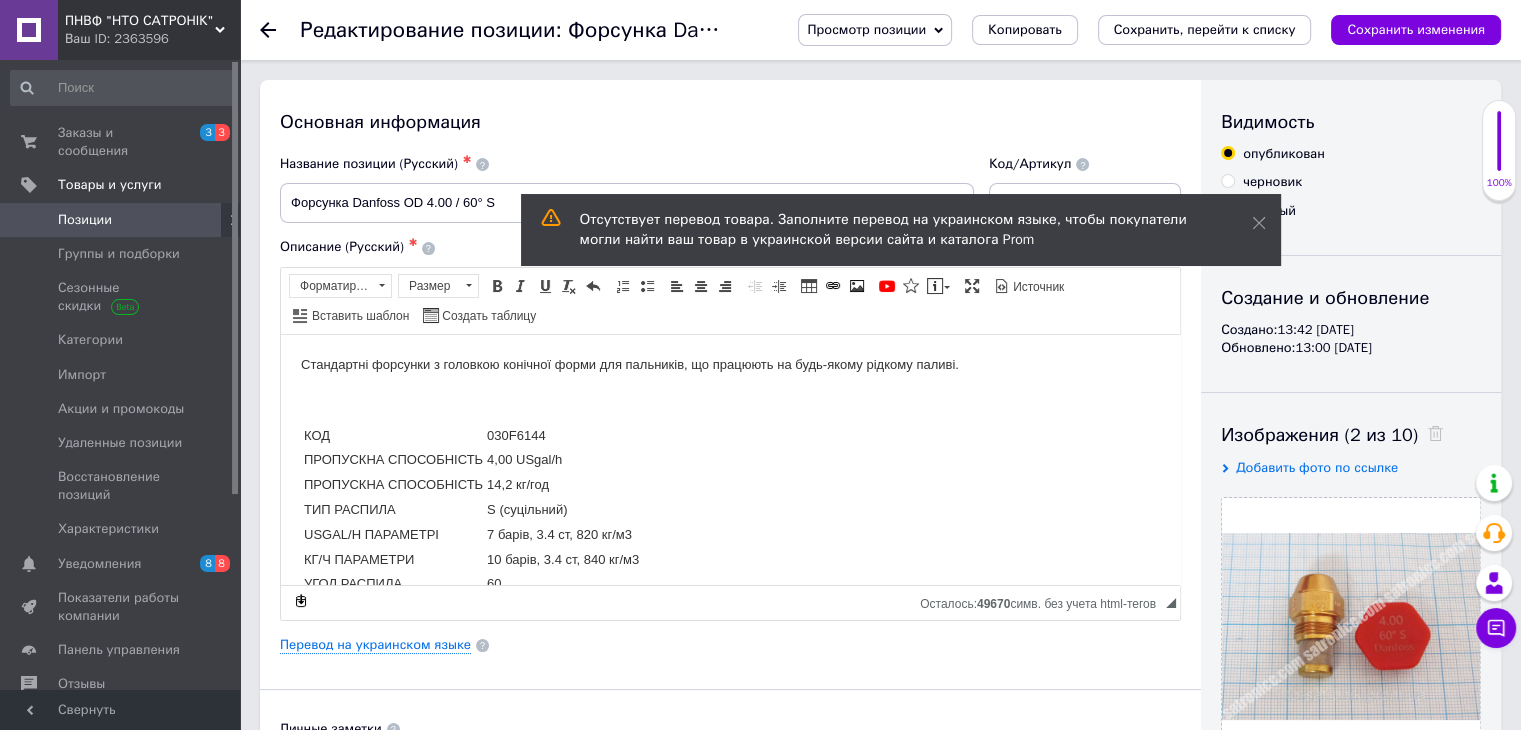 click on "Сохранить, перейти к списку" at bounding box center [1205, 29] 